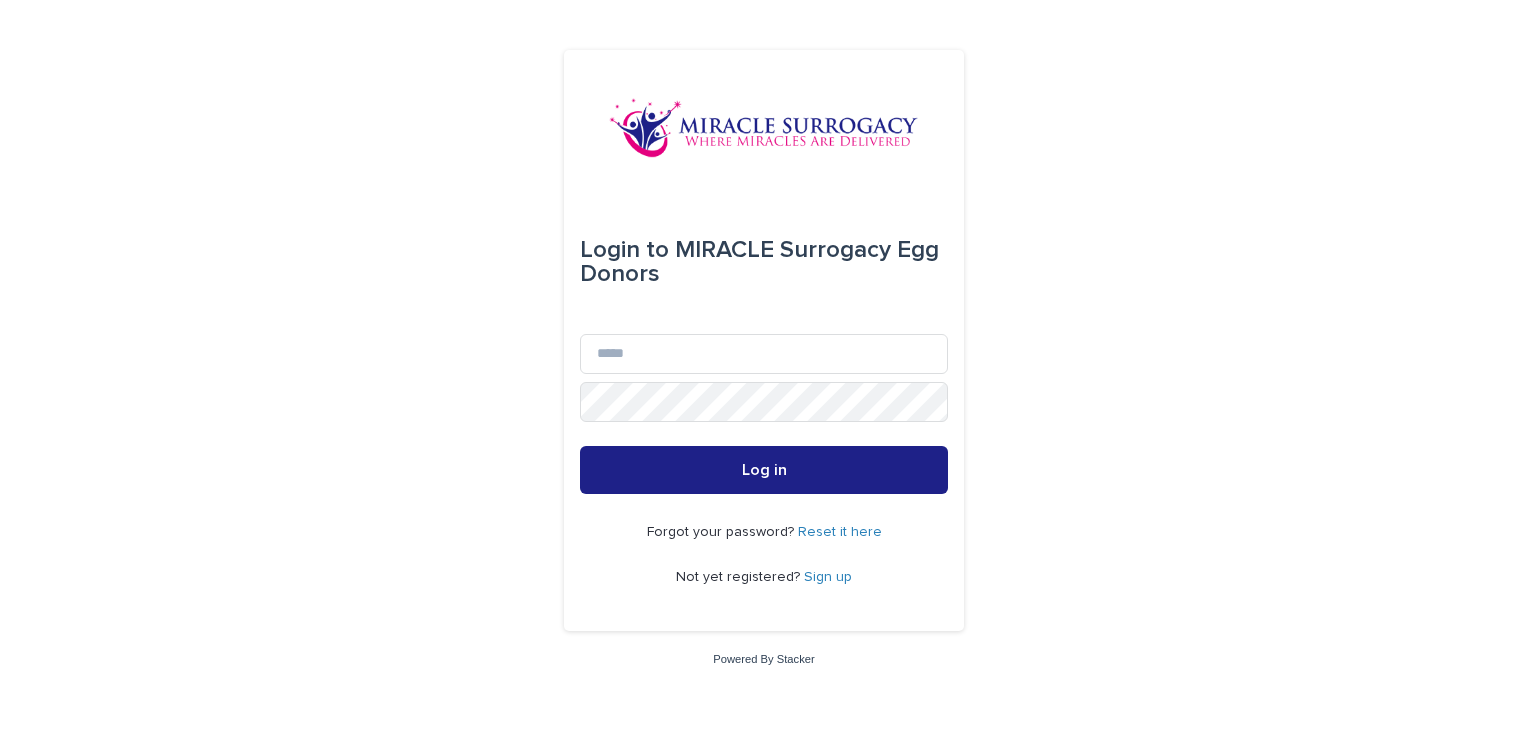 scroll, scrollTop: 0, scrollLeft: 0, axis: both 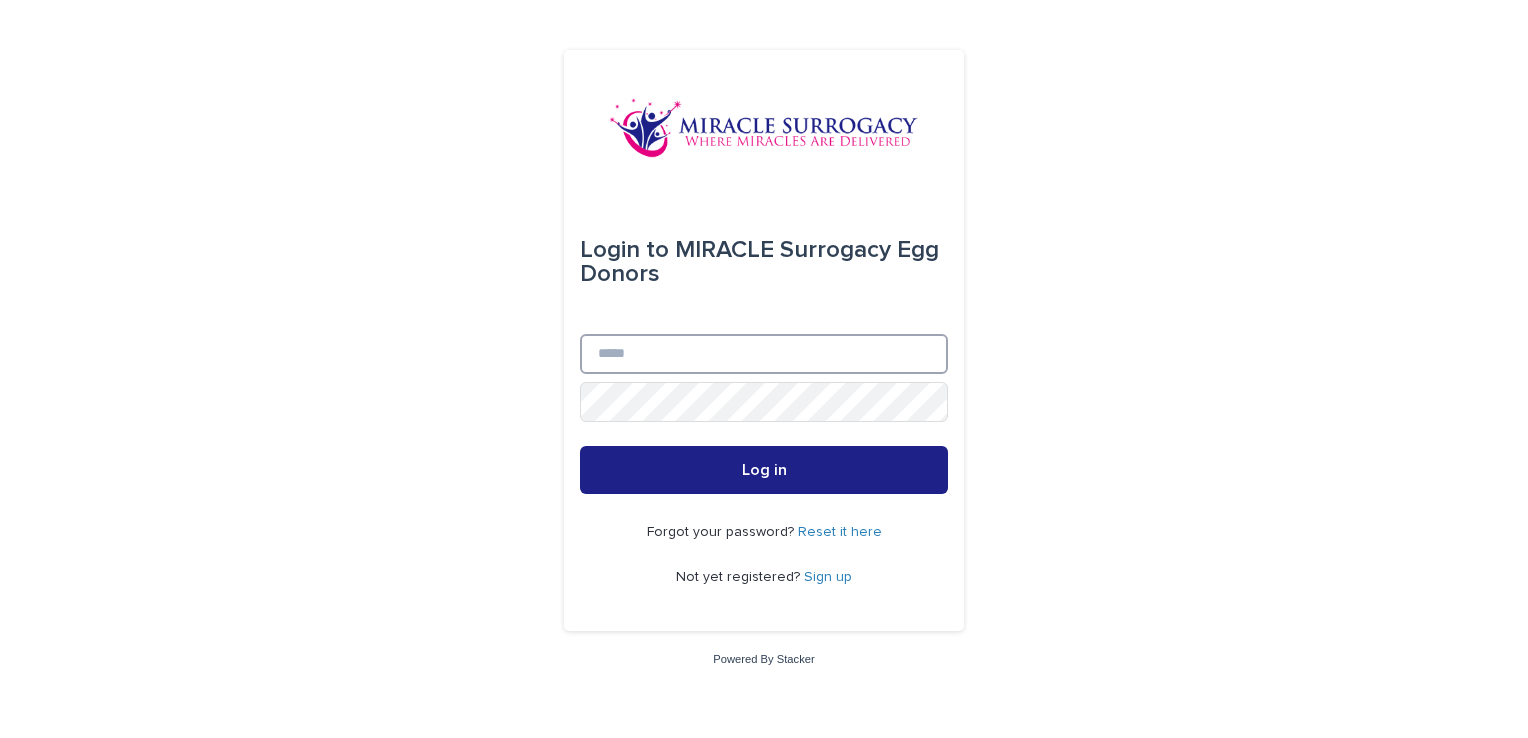 click on "Email" at bounding box center (764, 354) 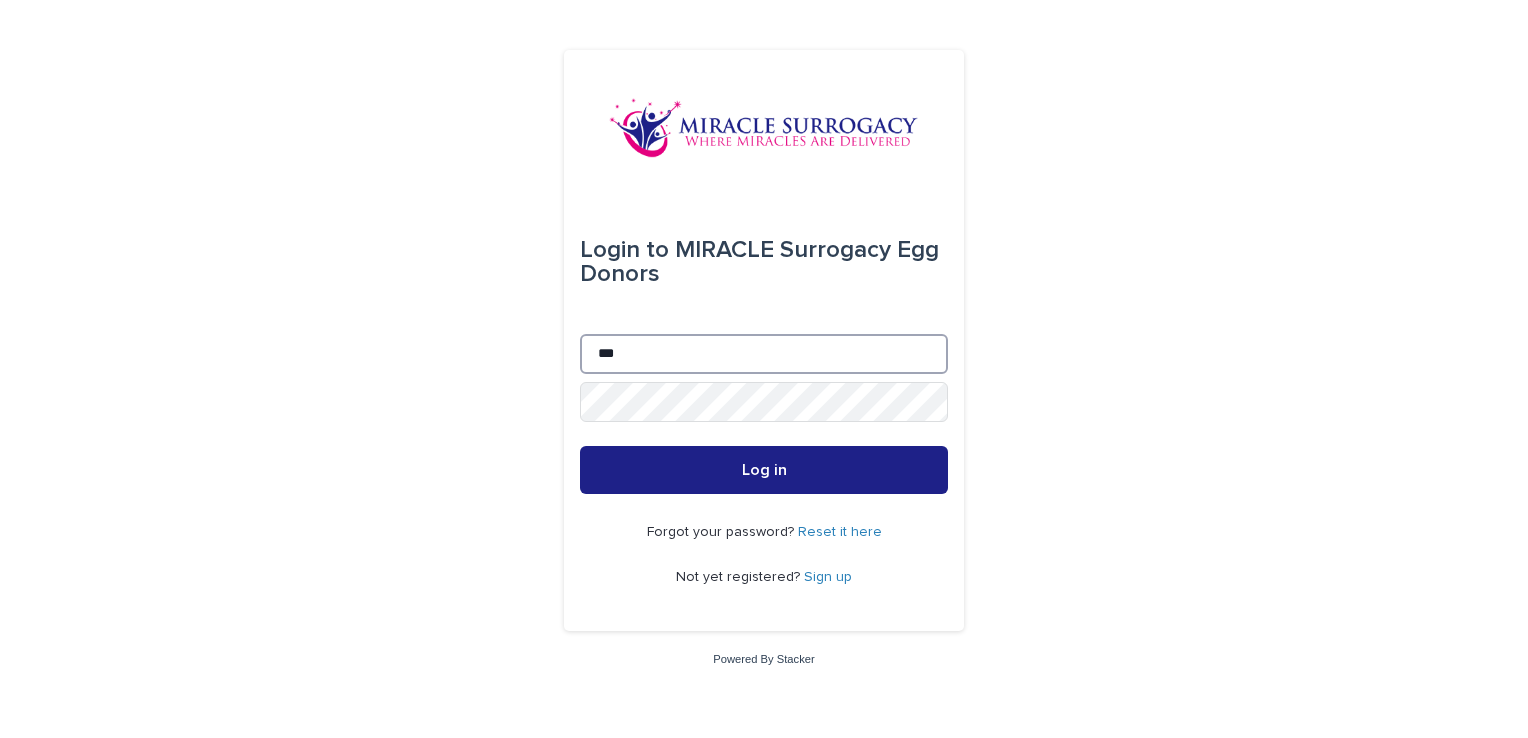 type on "**********" 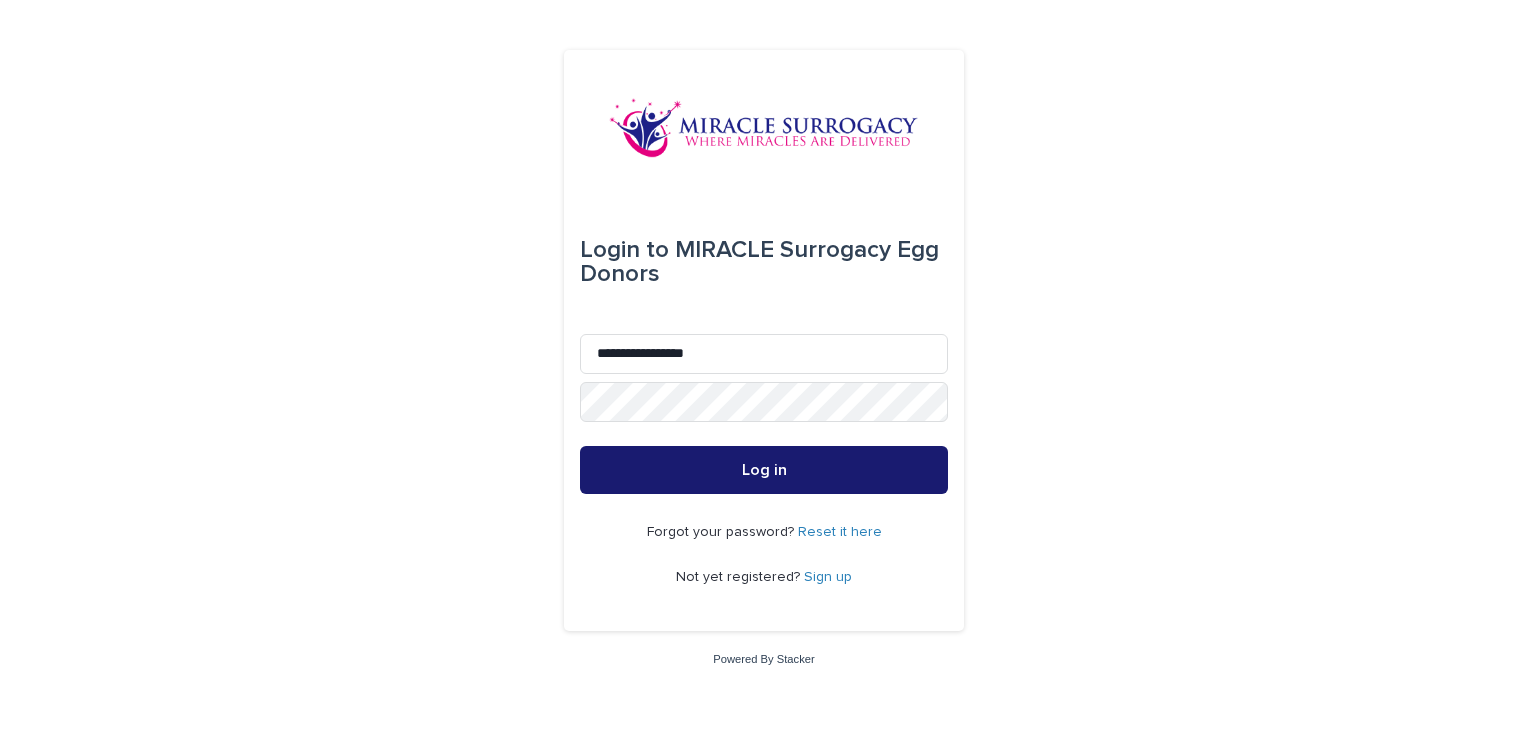 click on "Log in" at bounding box center (764, 470) 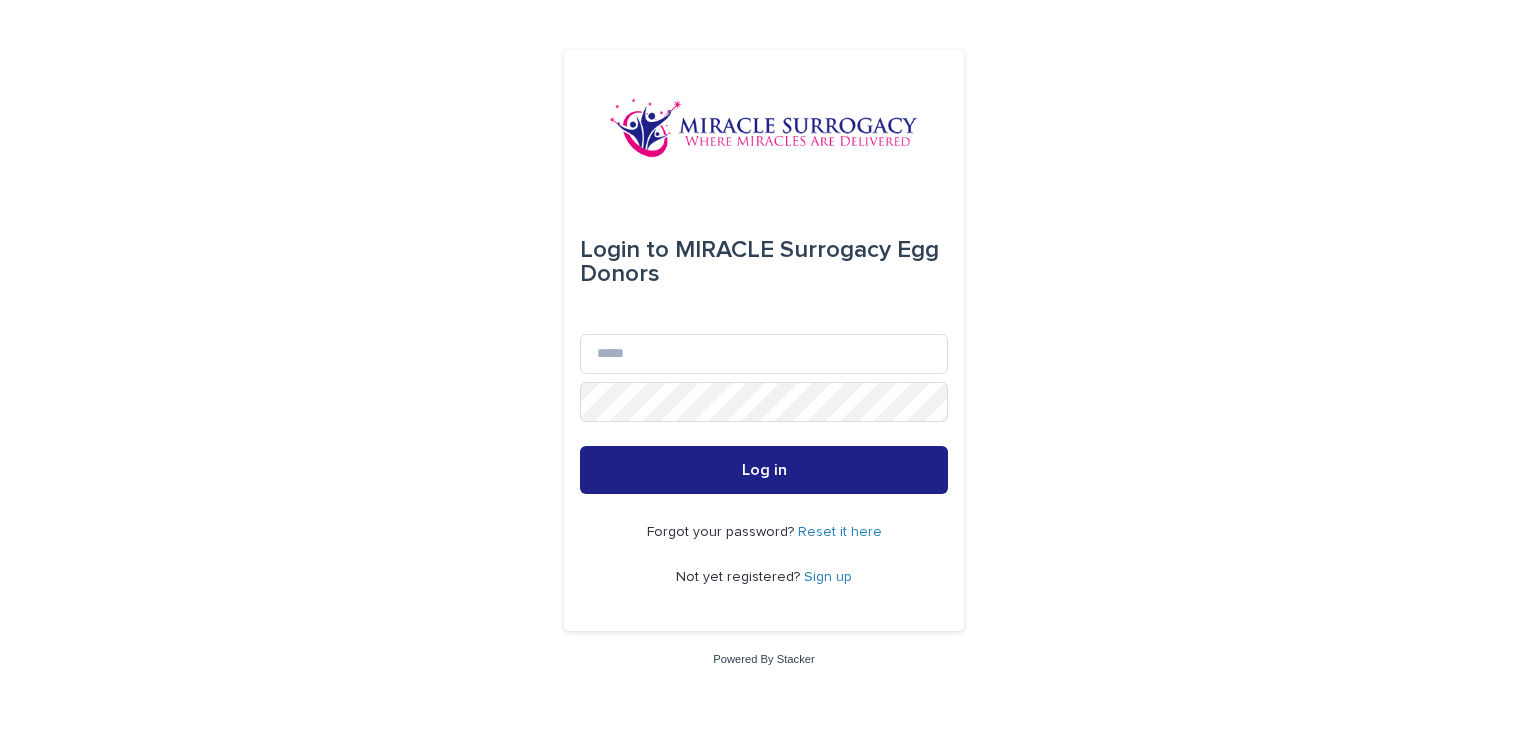 scroll, scrollTop: 0, scrollLeft: 0, axis: both 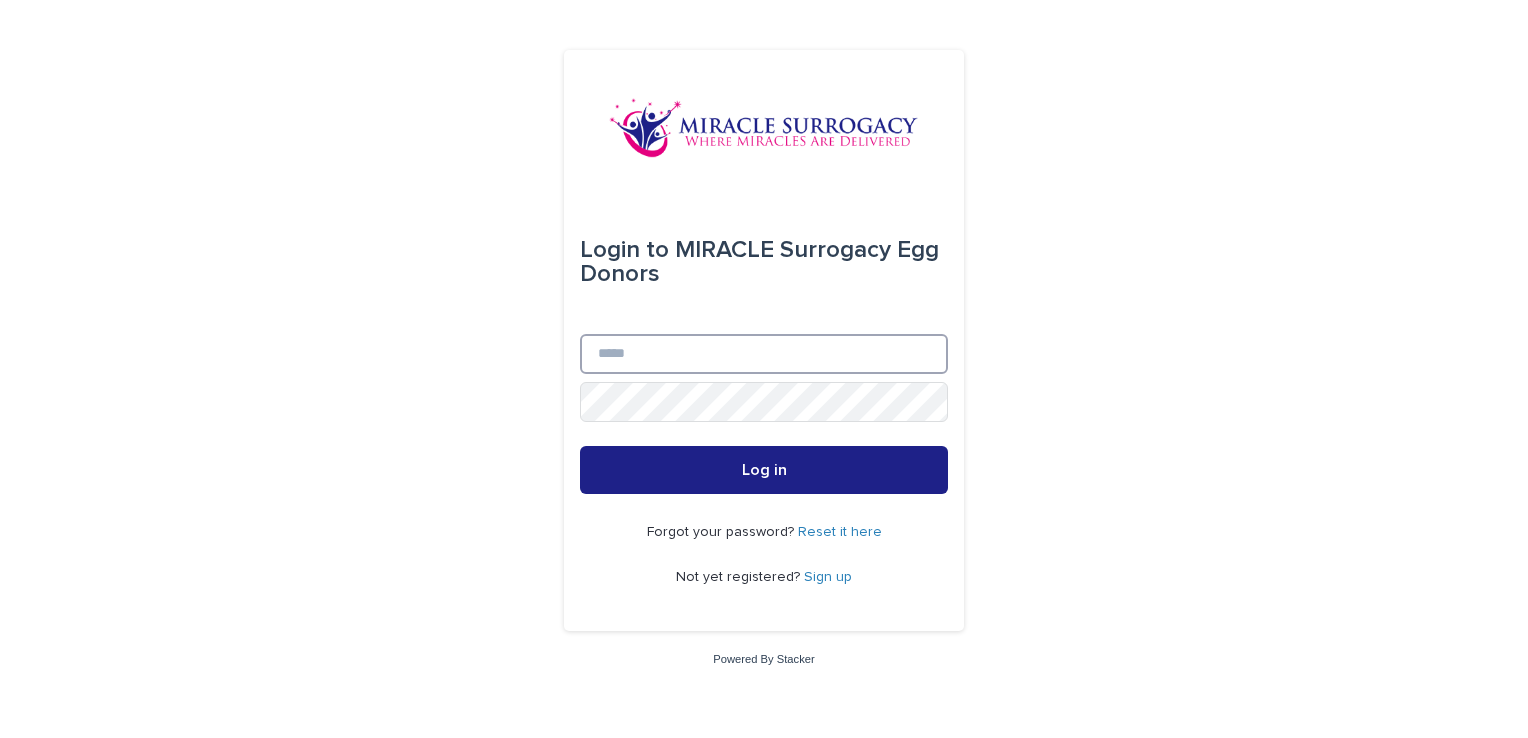 click on "Email" at bounding box center [764, 354] 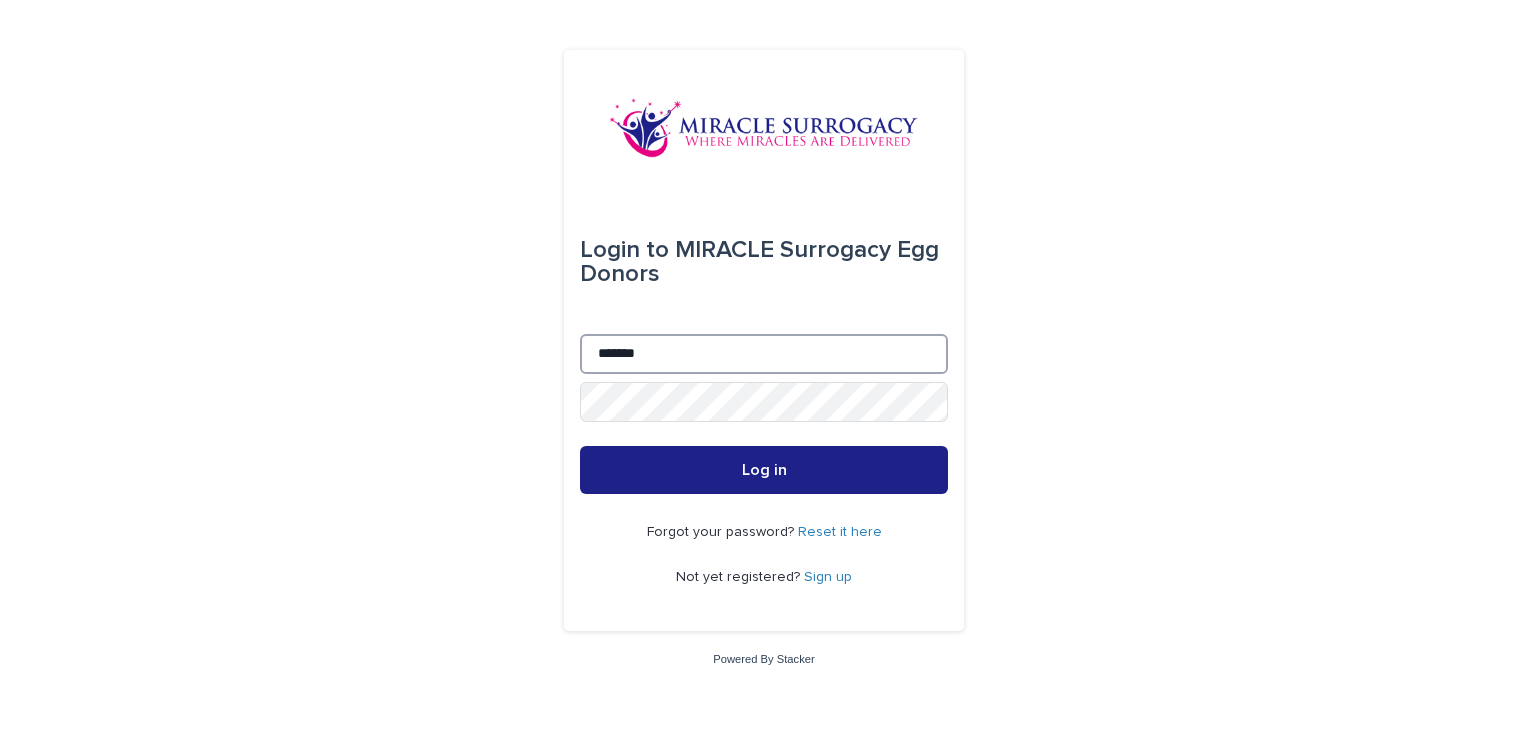 type on "**********" 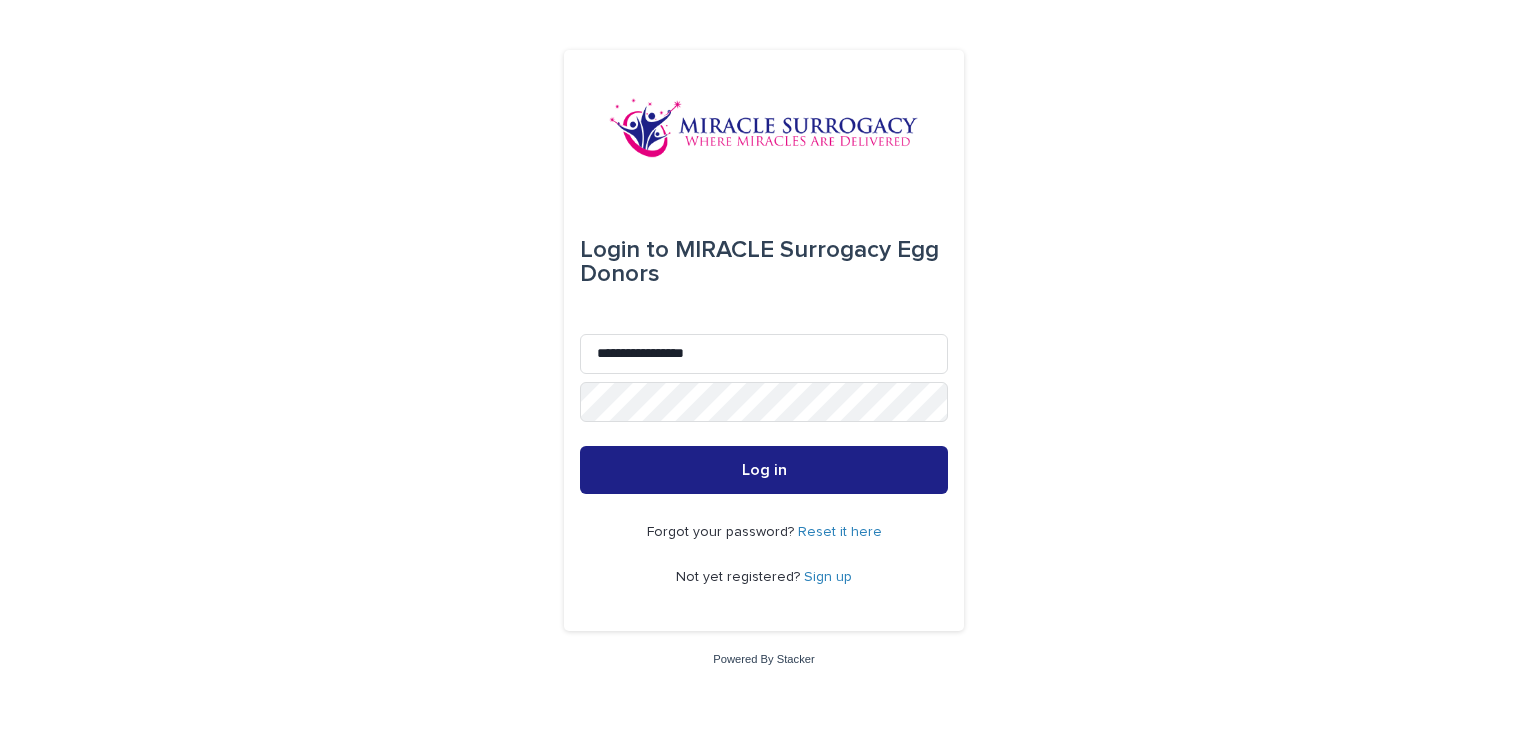 click on "Reset it here" at bounding box center [840, 532] 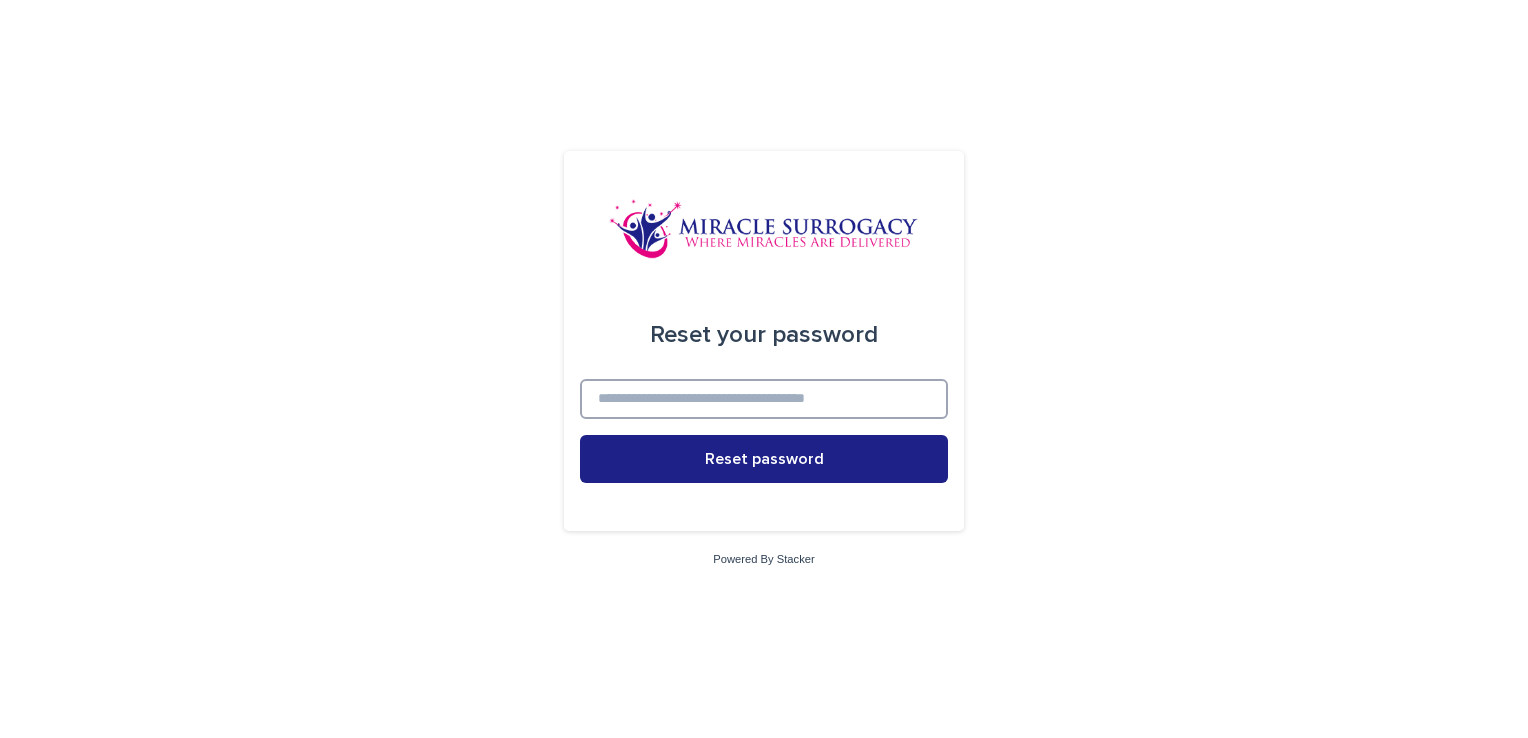 click at bounding box center [764, 399] 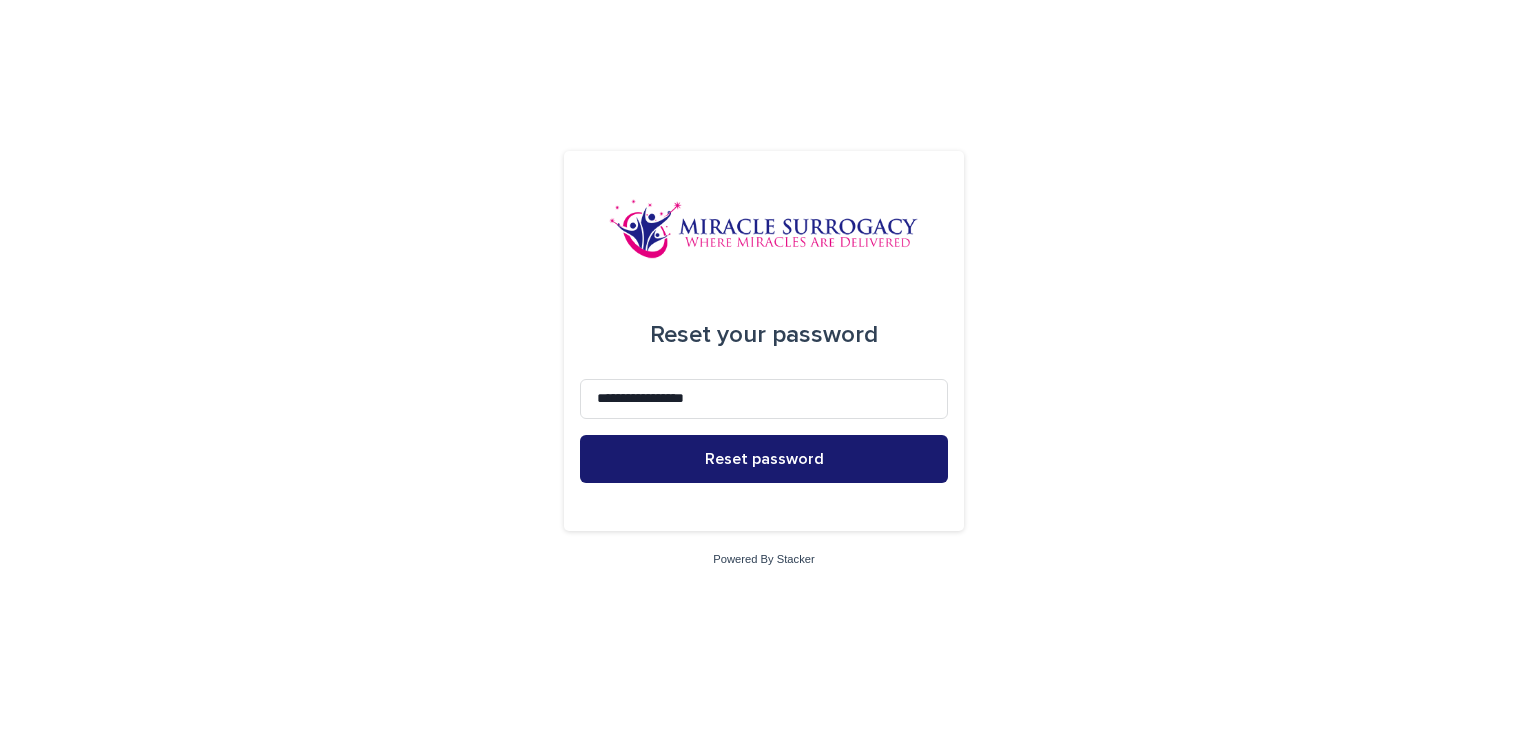 click on "Reset password" at bounding box center (764, 459) 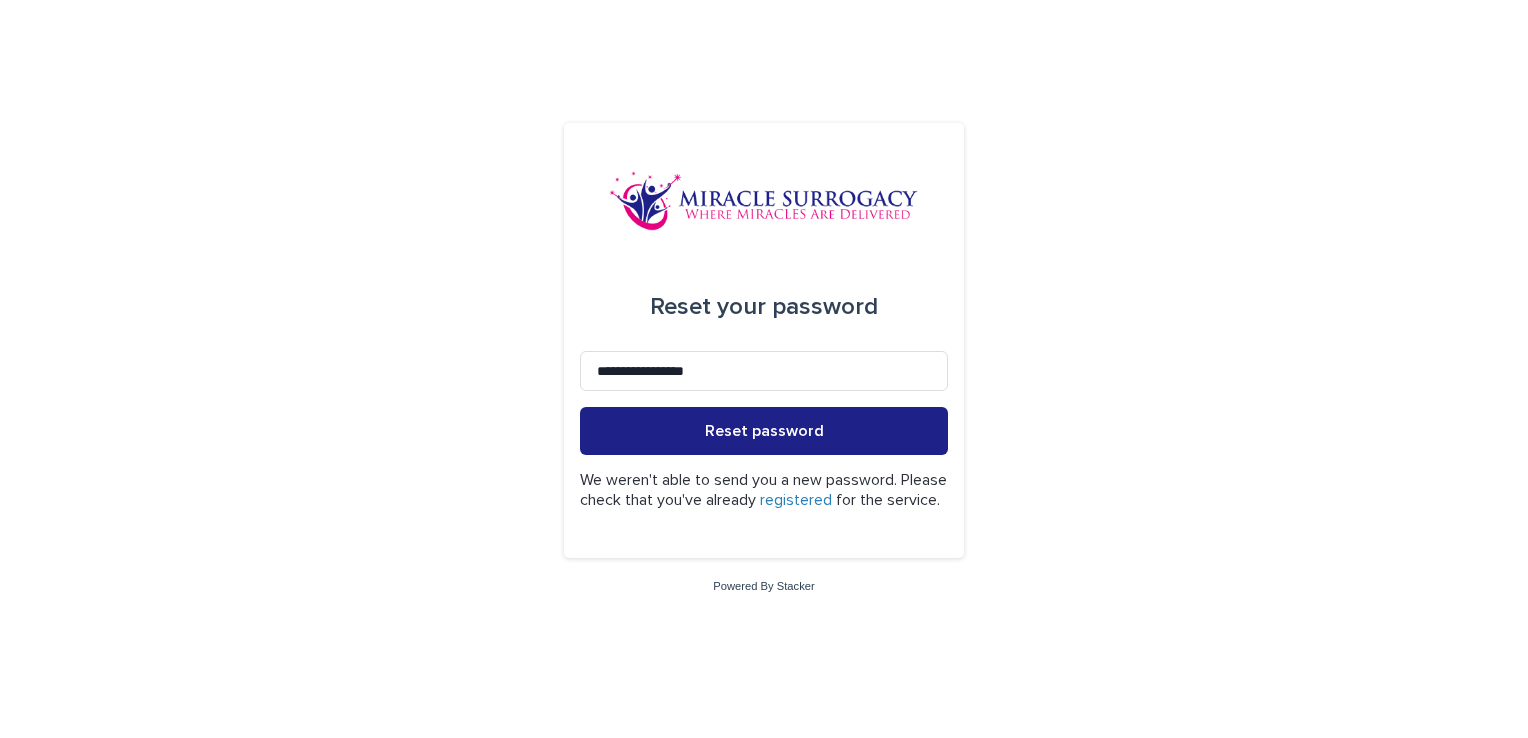 click on "registered" at bounding box center (796, 500) 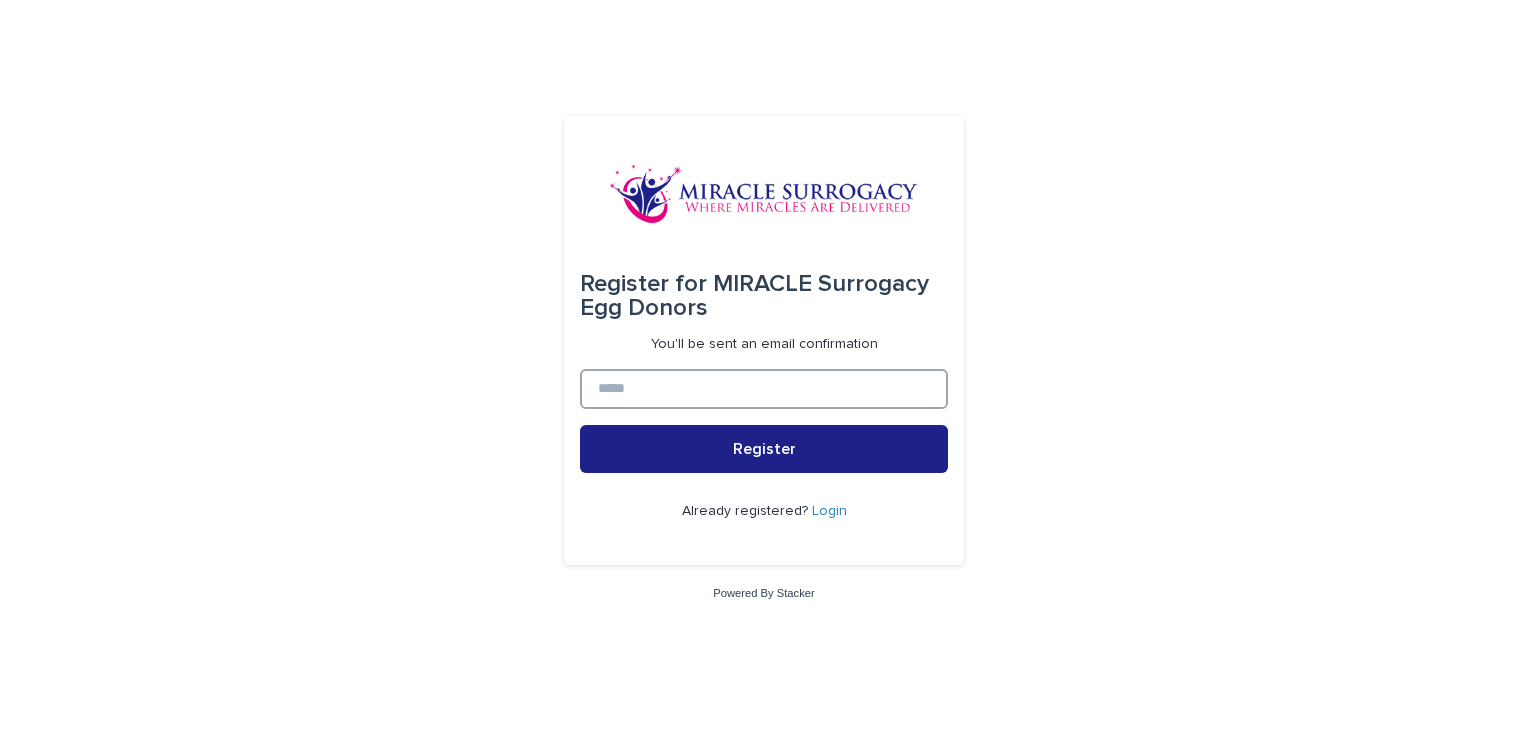 click at bounding box center [764, 389] 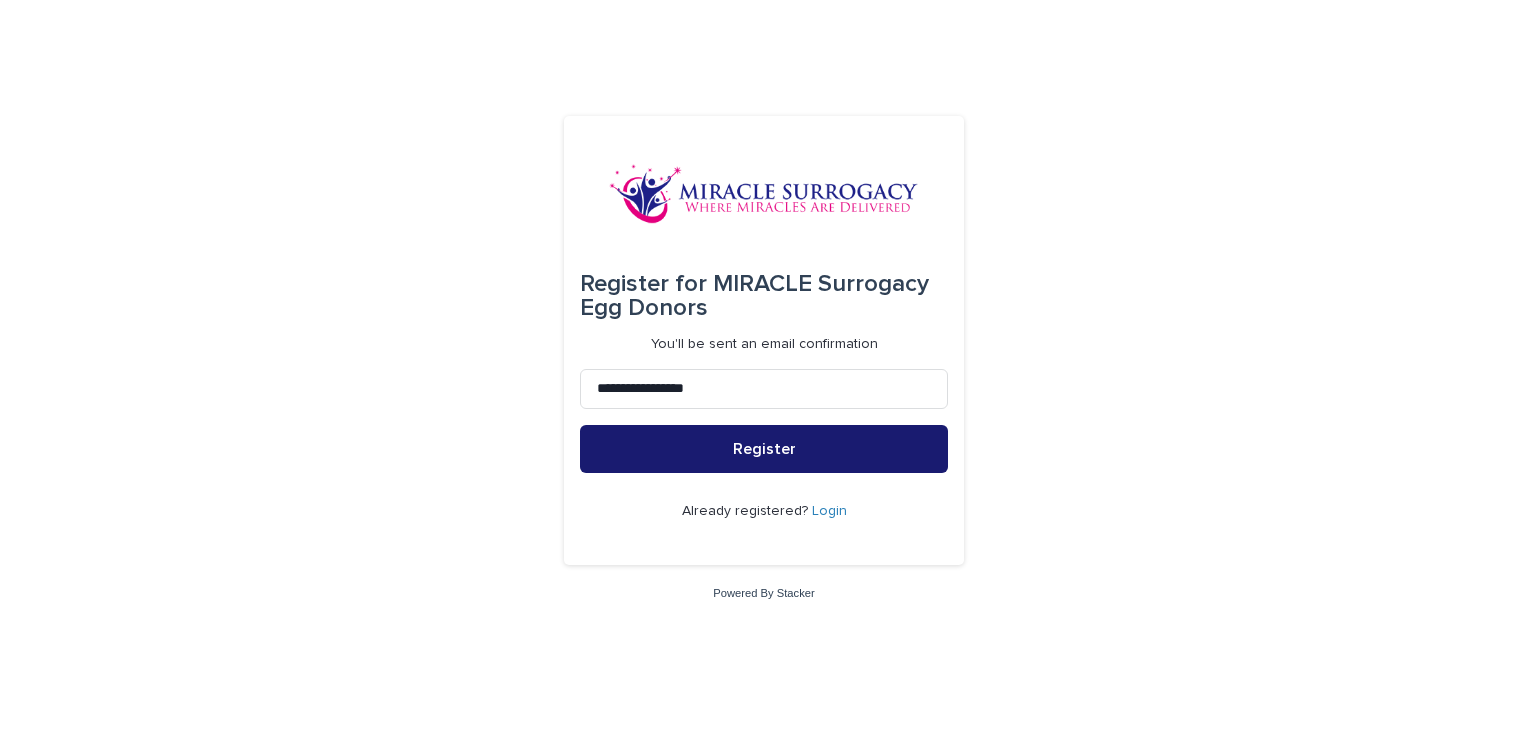 click on "Register" at bounding box center (764, 449) 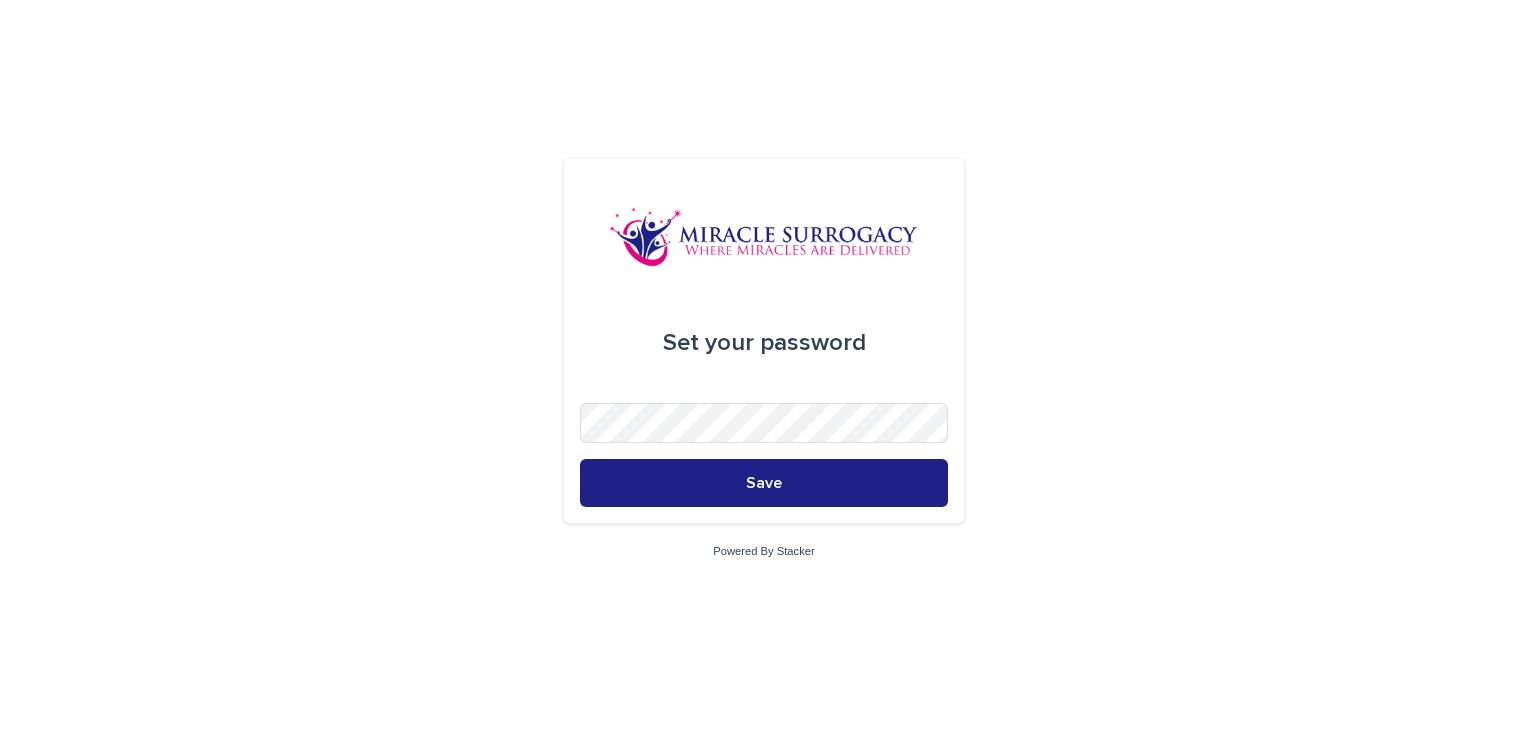 scroll, scrollTop: 0, scrollLeft: 0, axis: both 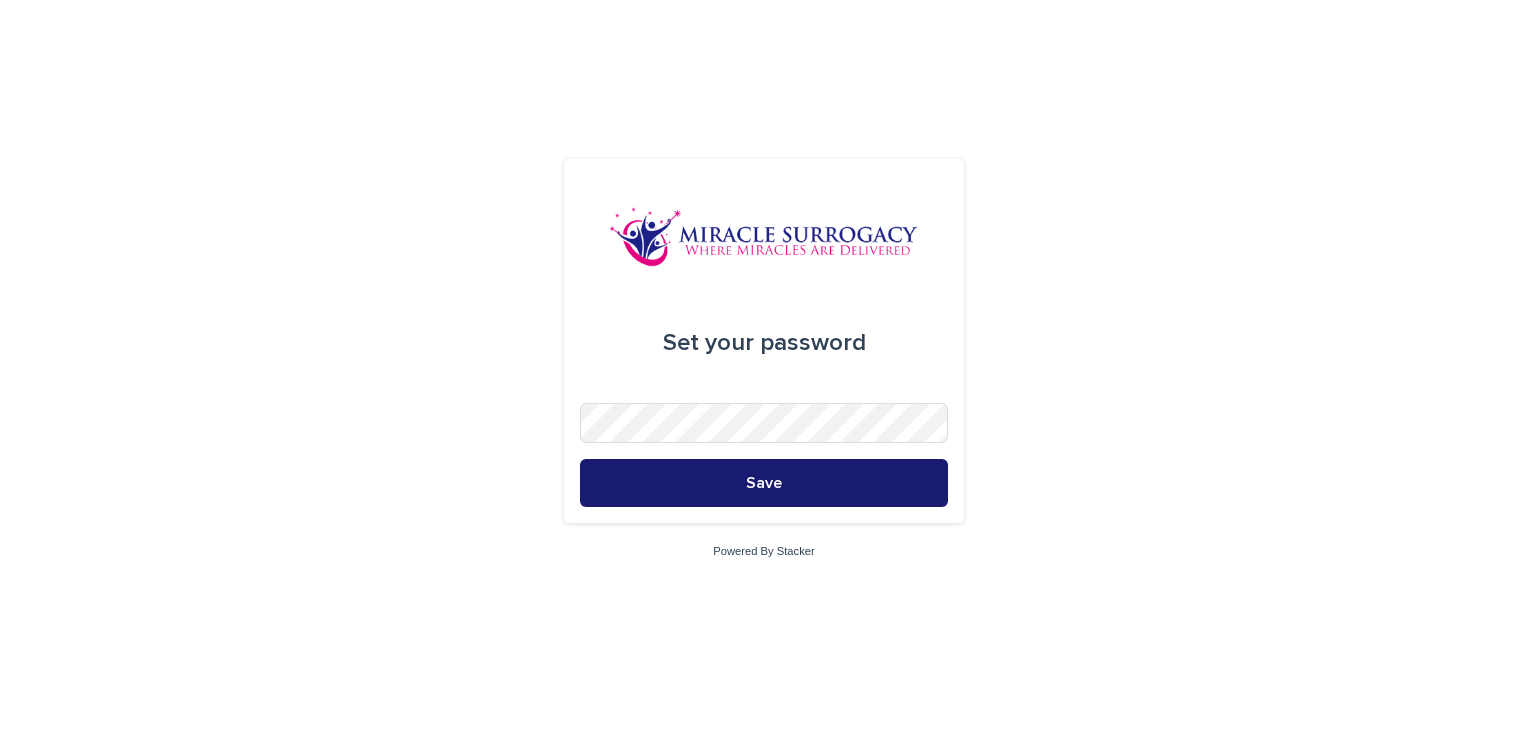 click on "Save" at bounding box center (764, 483) 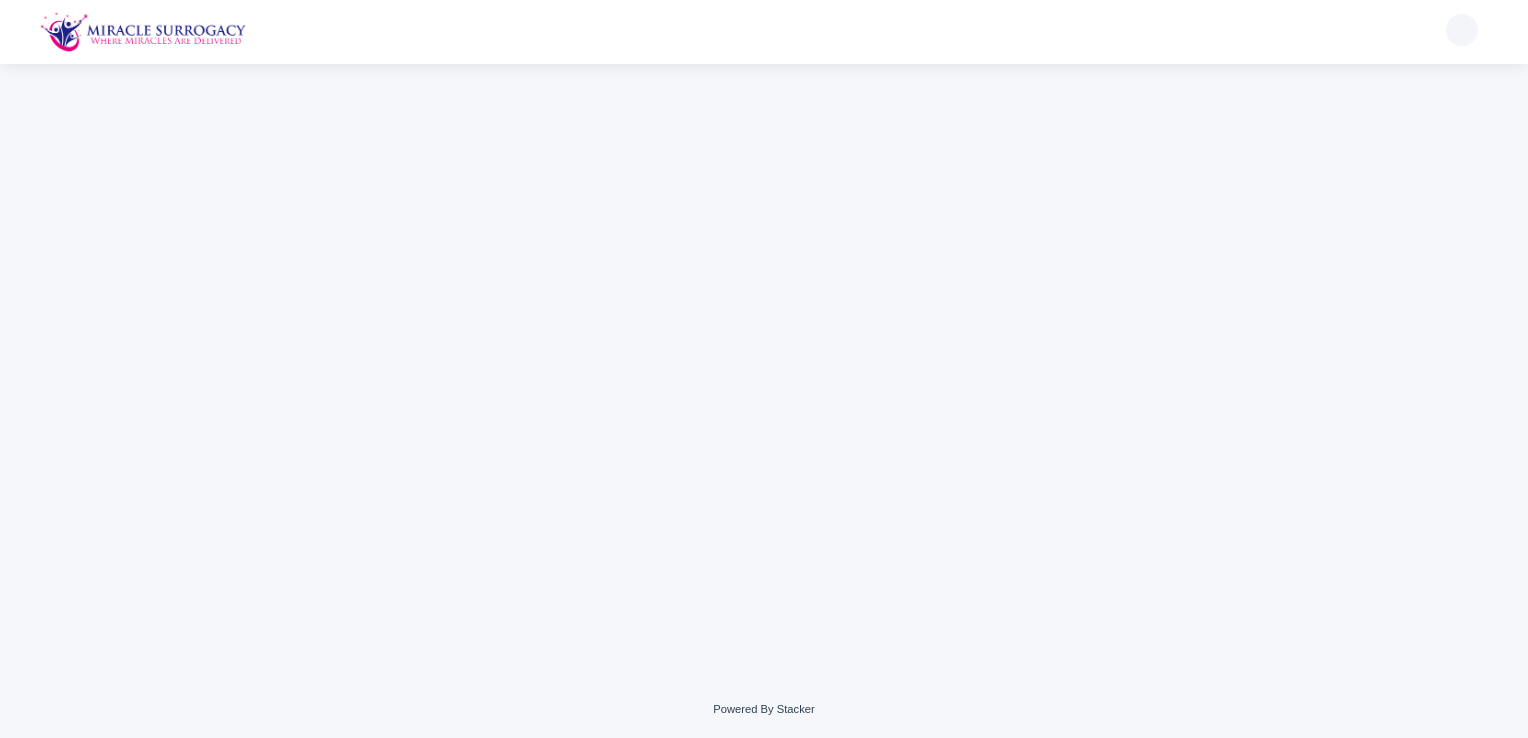scroll, scrollTop: 0, scrollLeft: 0, axis: both 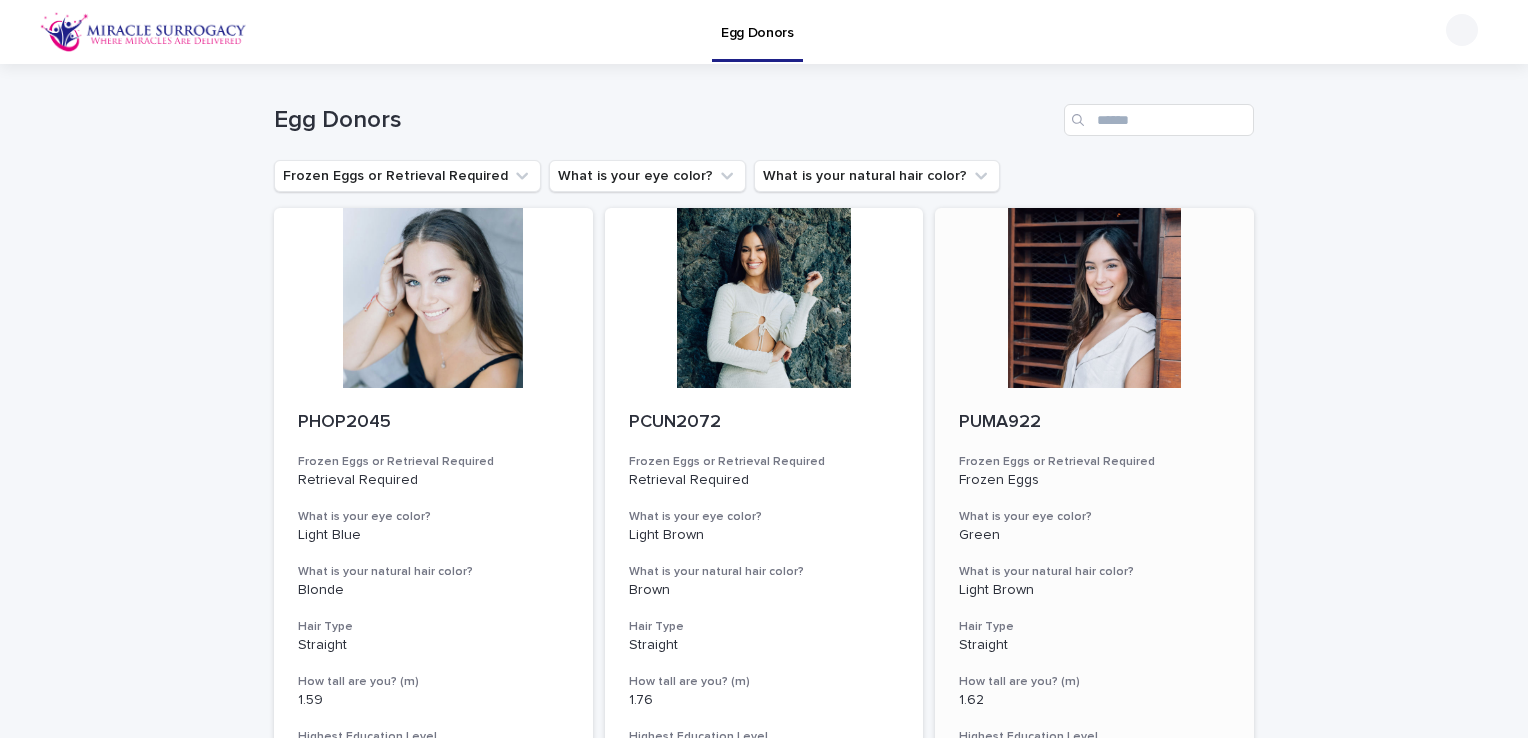 click at bounding box center [1094, 298] 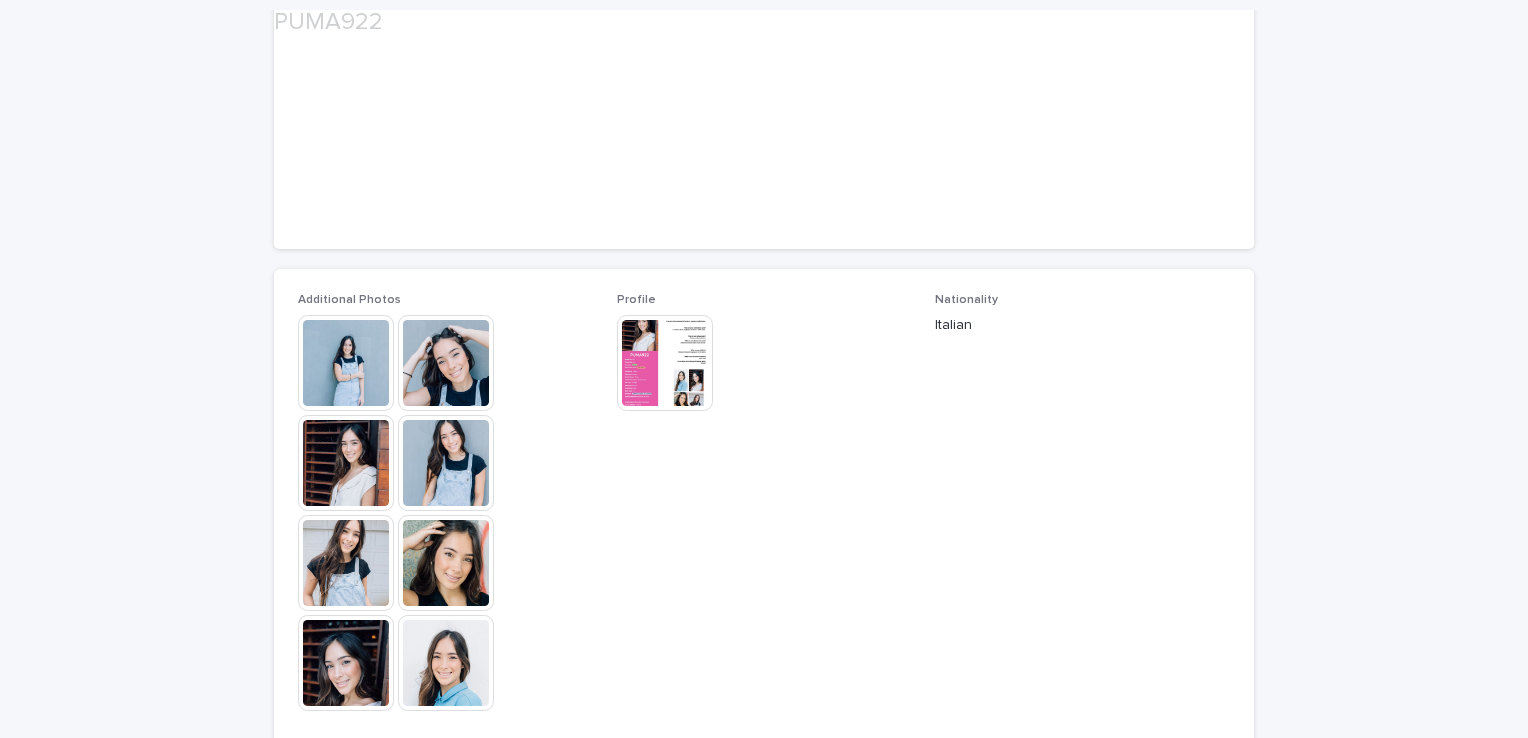 scroll, scrollTop: 400, scrollLeft: 0, axis: vertical 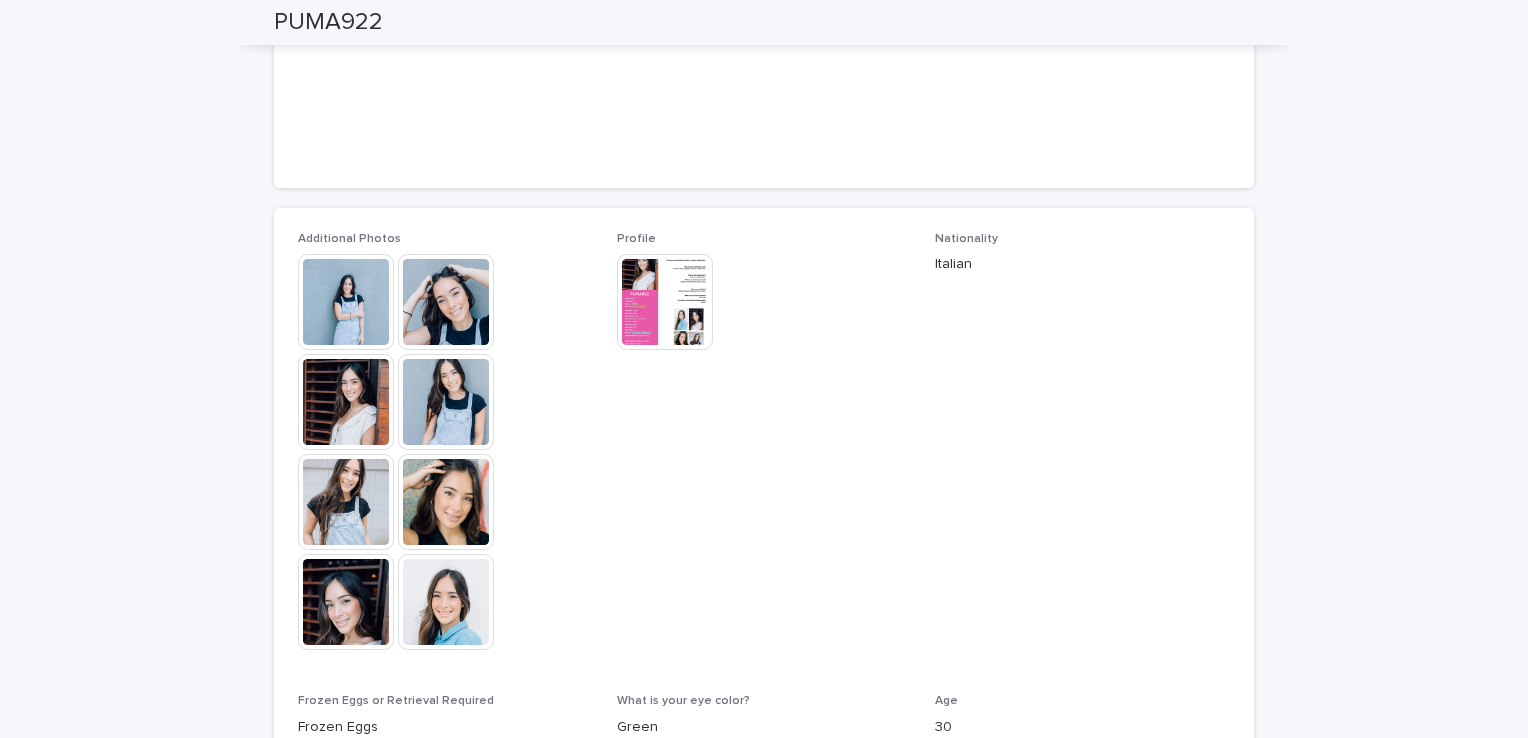 click at bounding box center [446, 302] 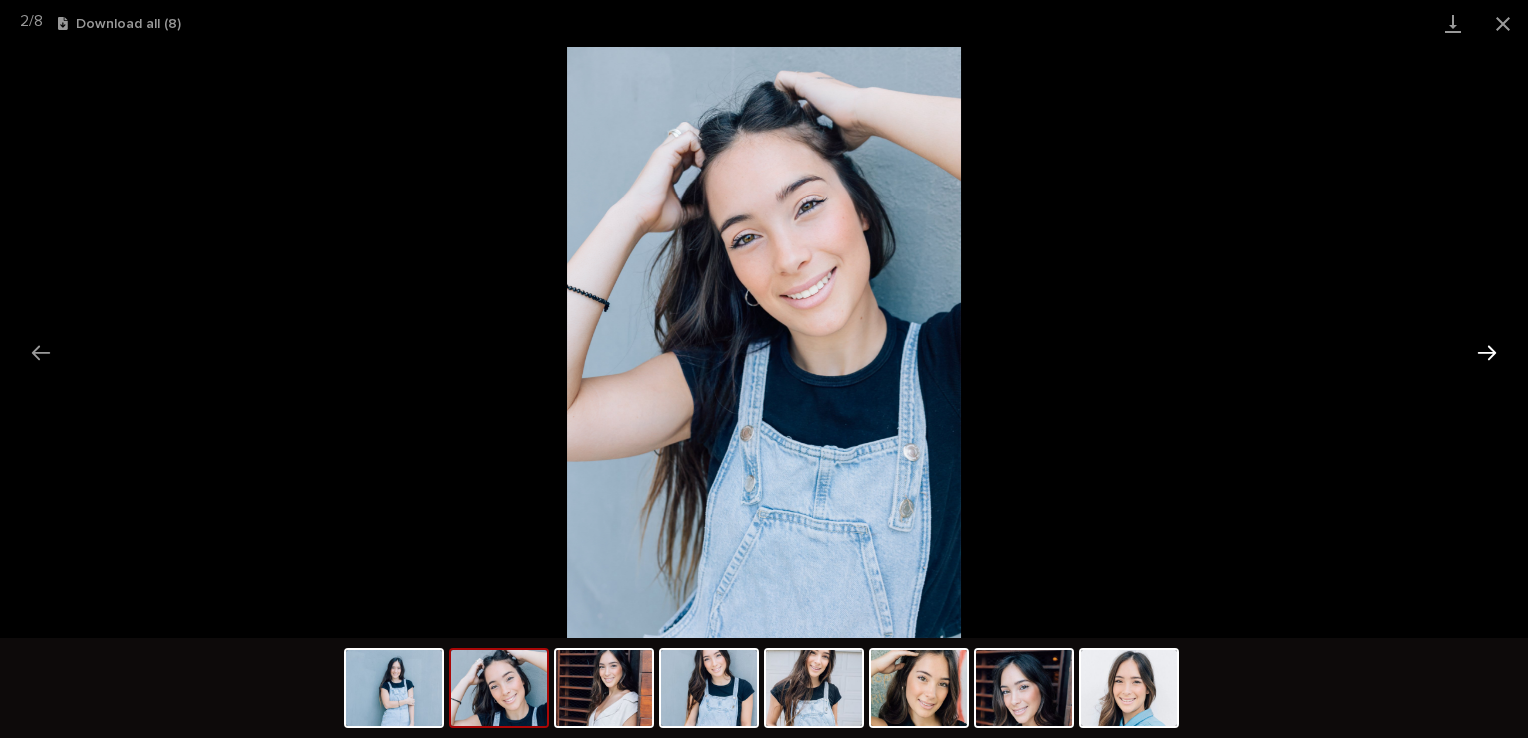 click at bounding box center [1487, 352] 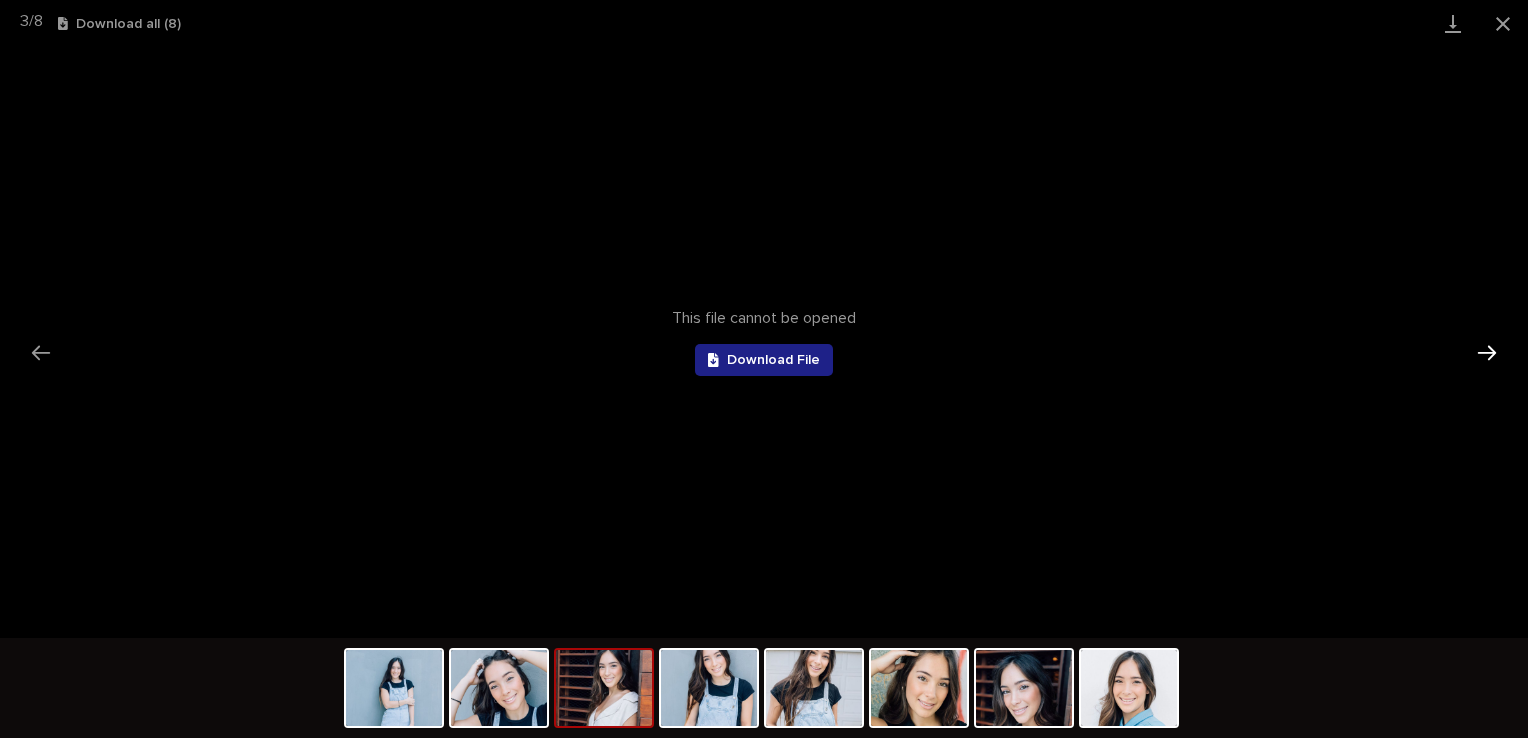 click at bounding box center (1487, 352) 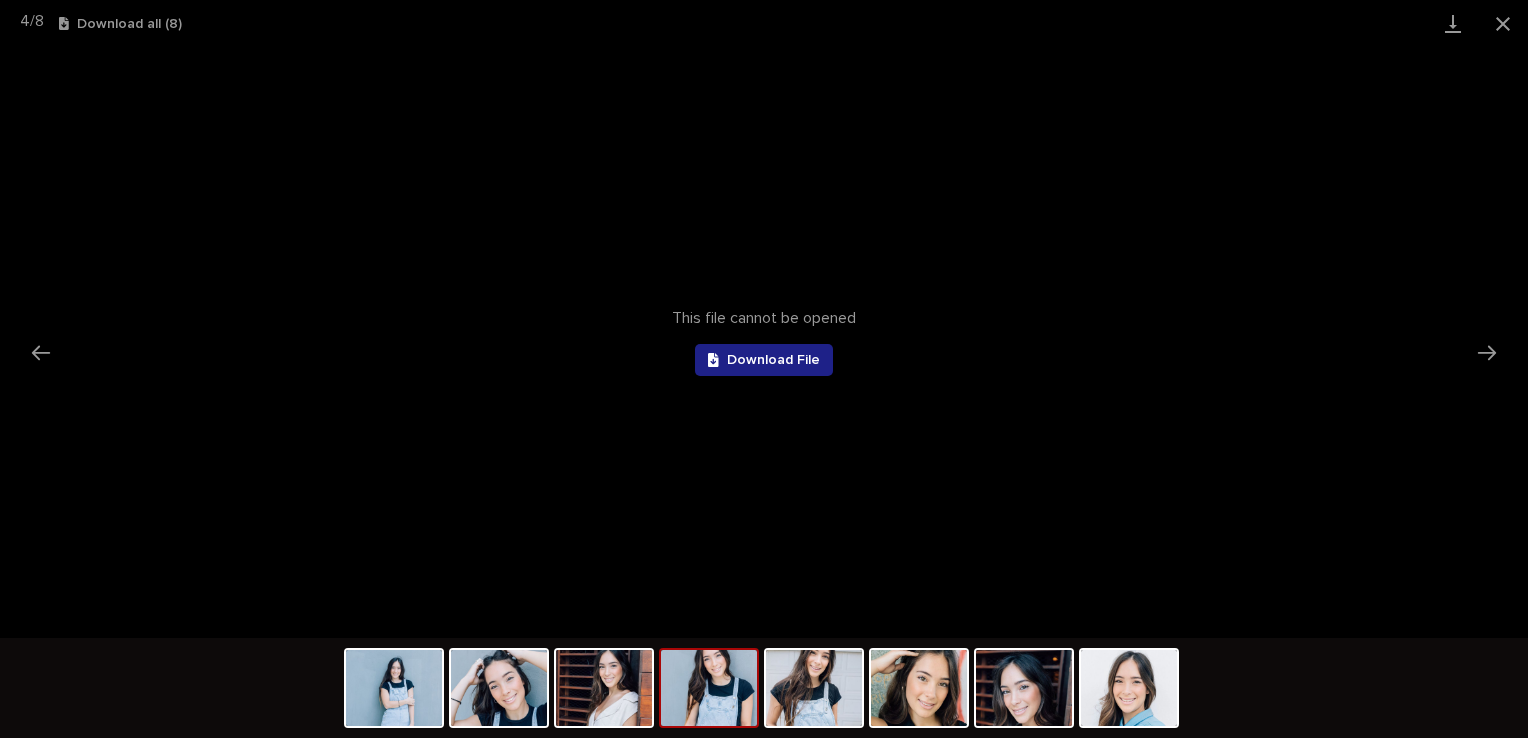 click at bounding box center (764, 688) 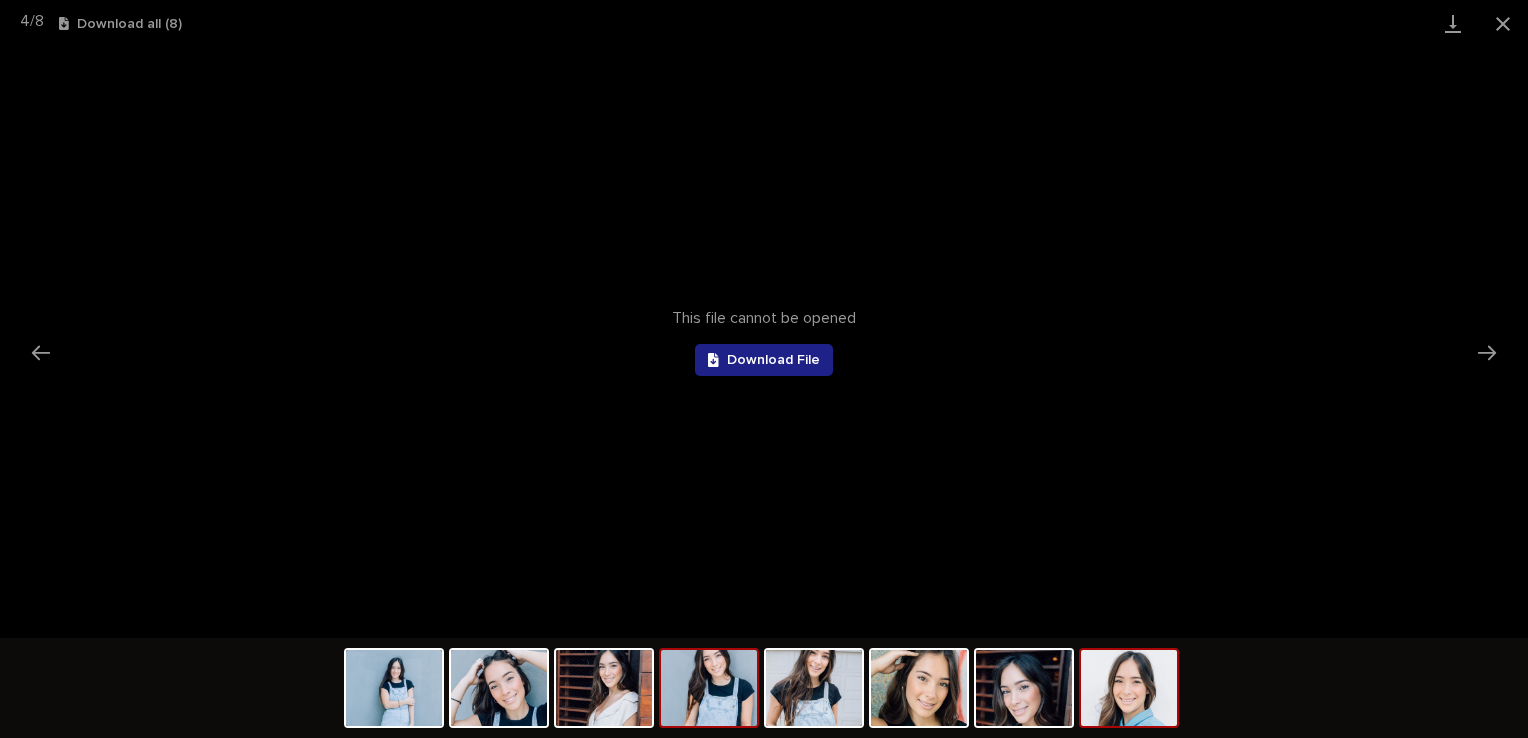 click at bounding box center (1129, 688) 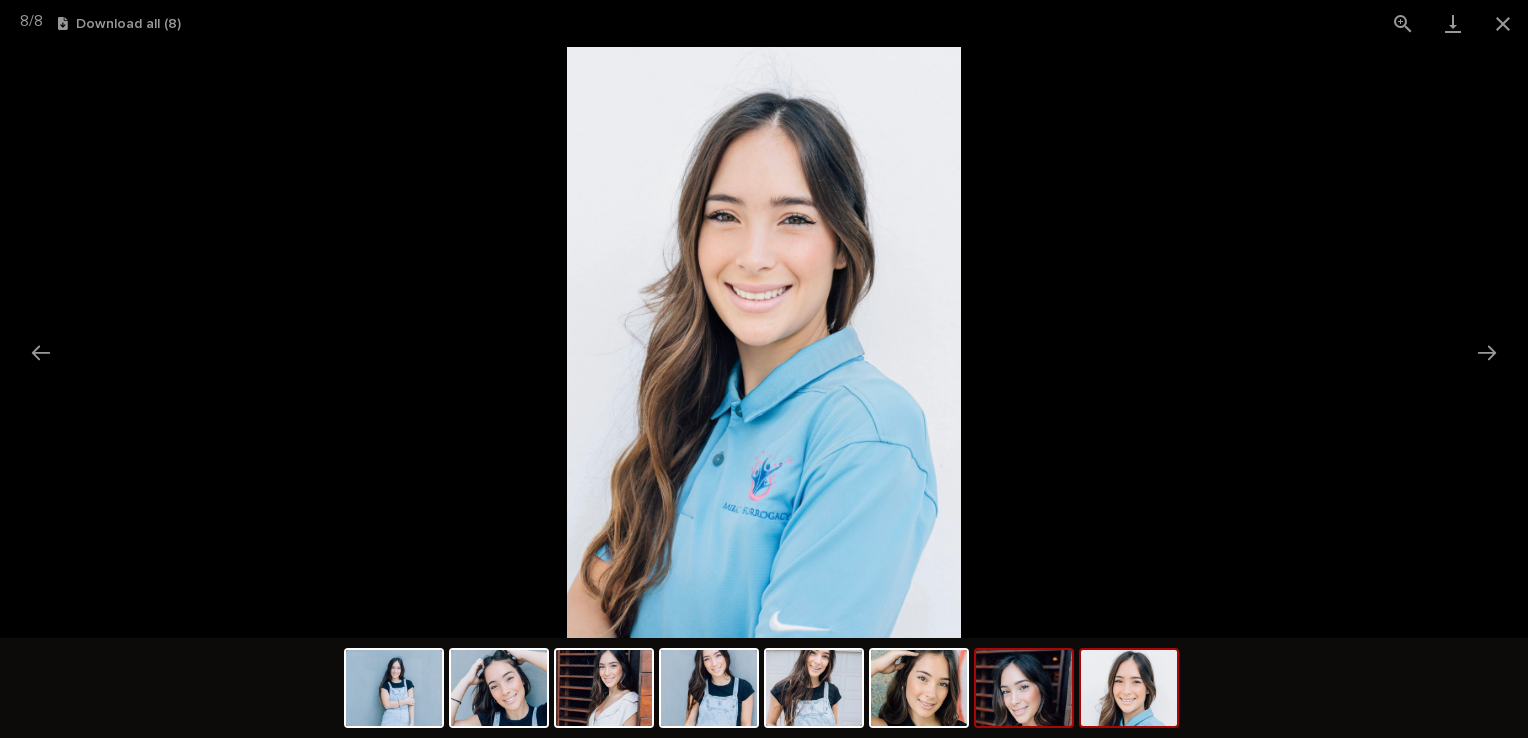 click at bounding box center [1024, 688] 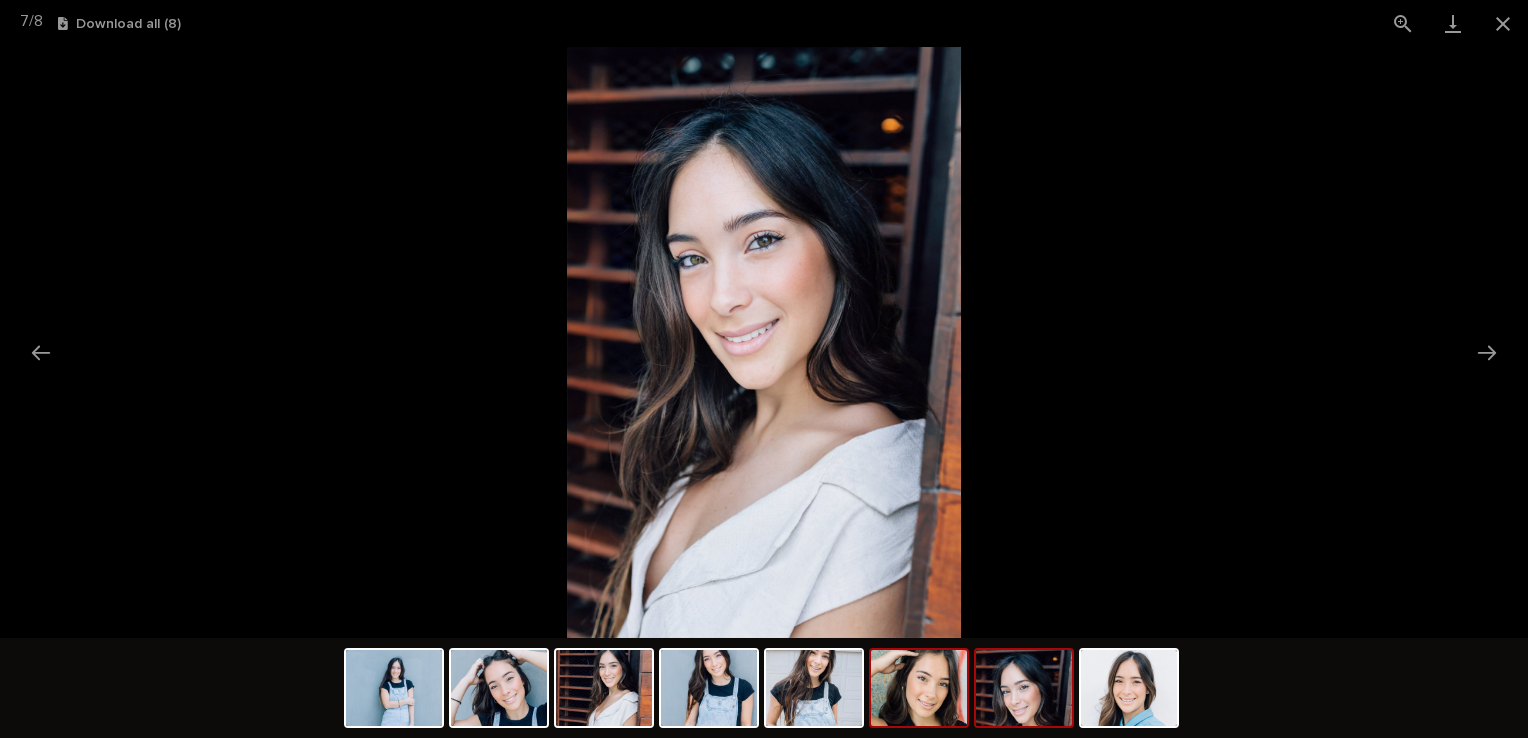 click at bounding box center [919, 688] 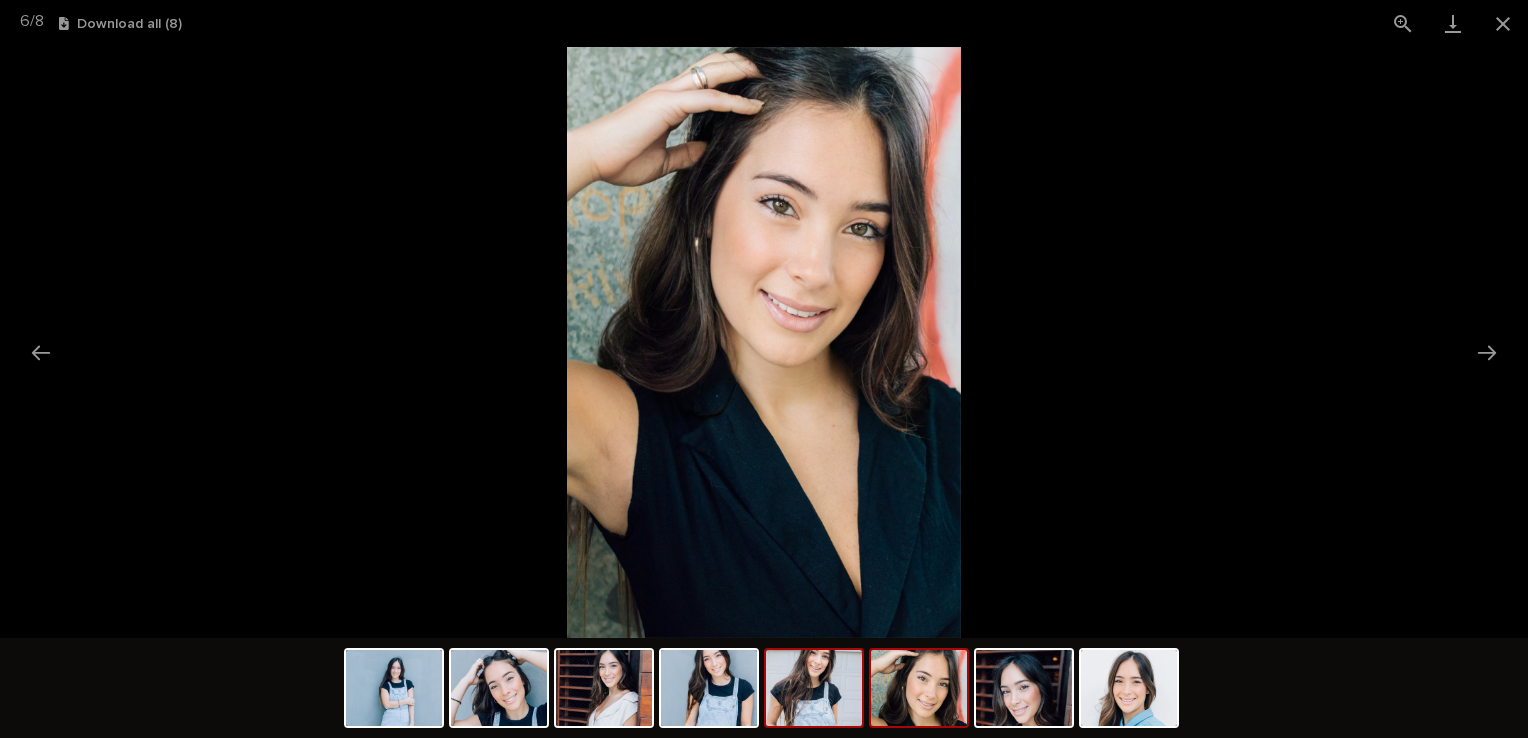 click at bounding box center [814, 688] 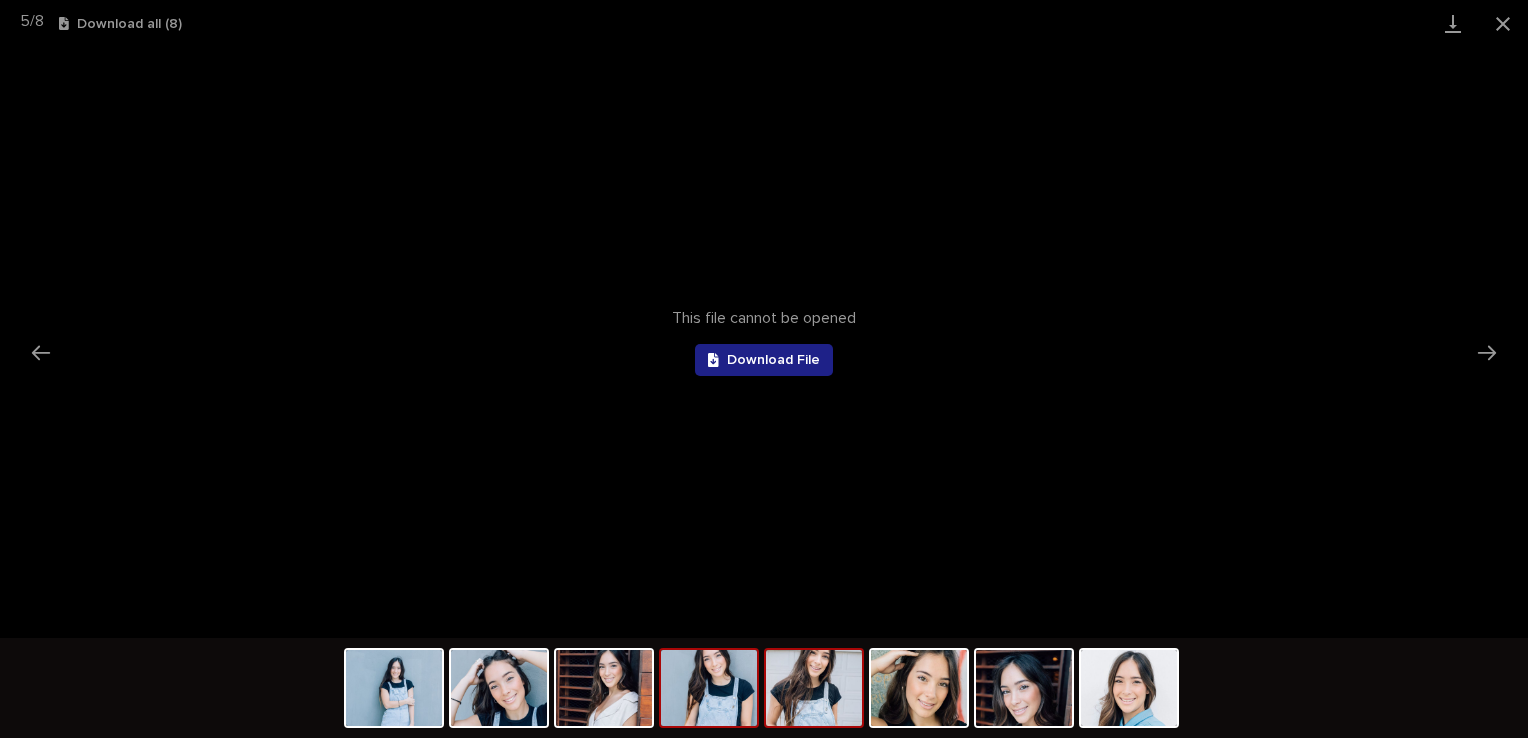 click at bounding box center (709, 688) 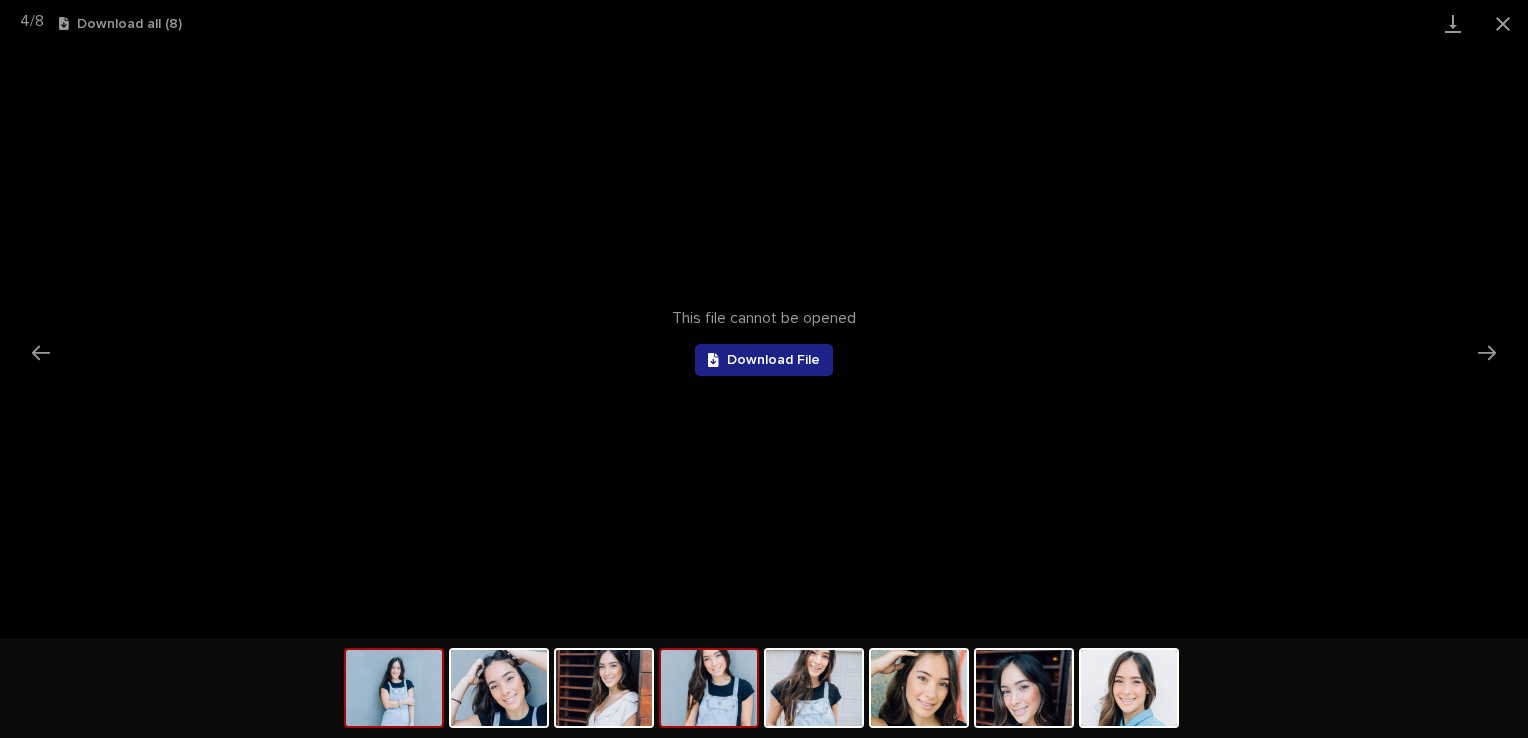 click at bounding box center (394, 688) 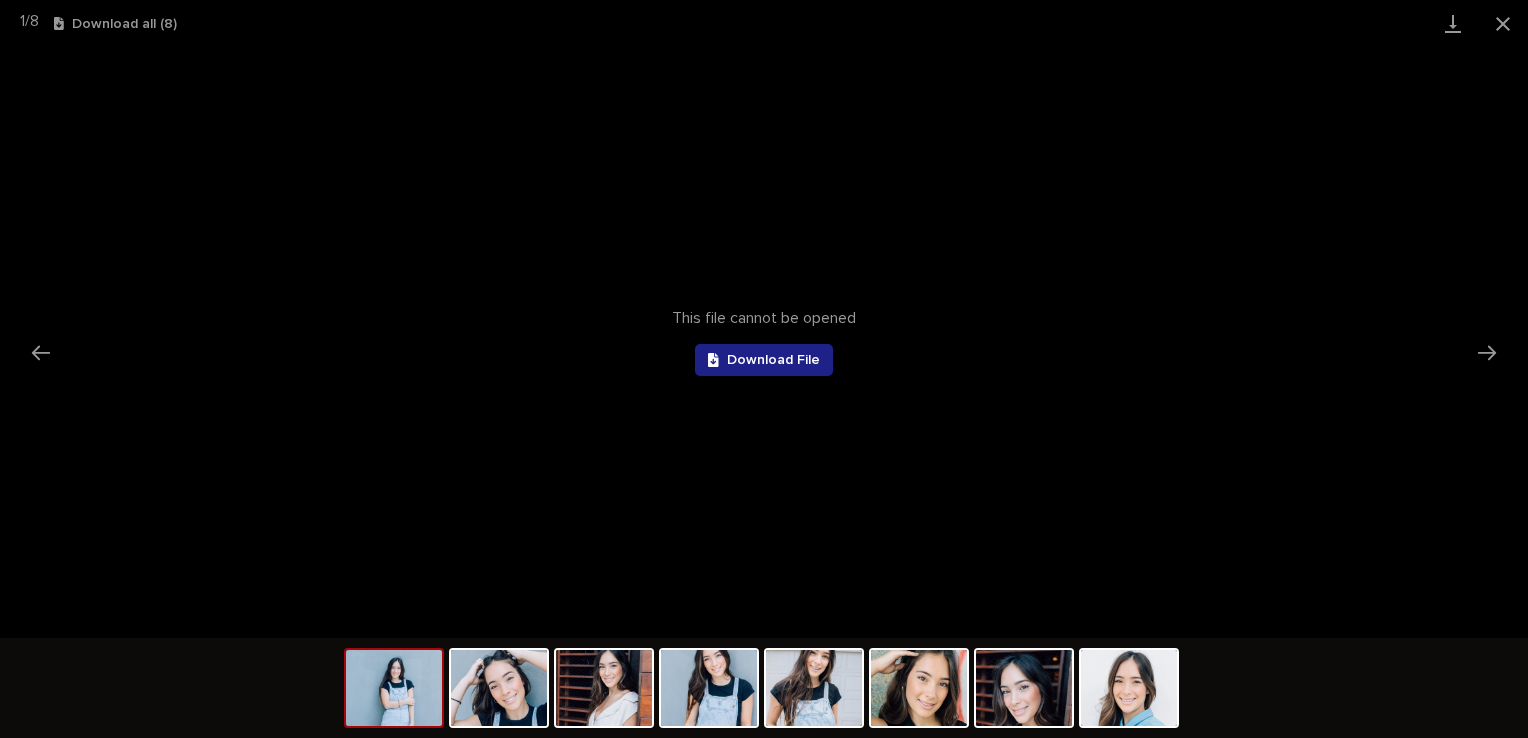 click at bounding box center [394, 688] 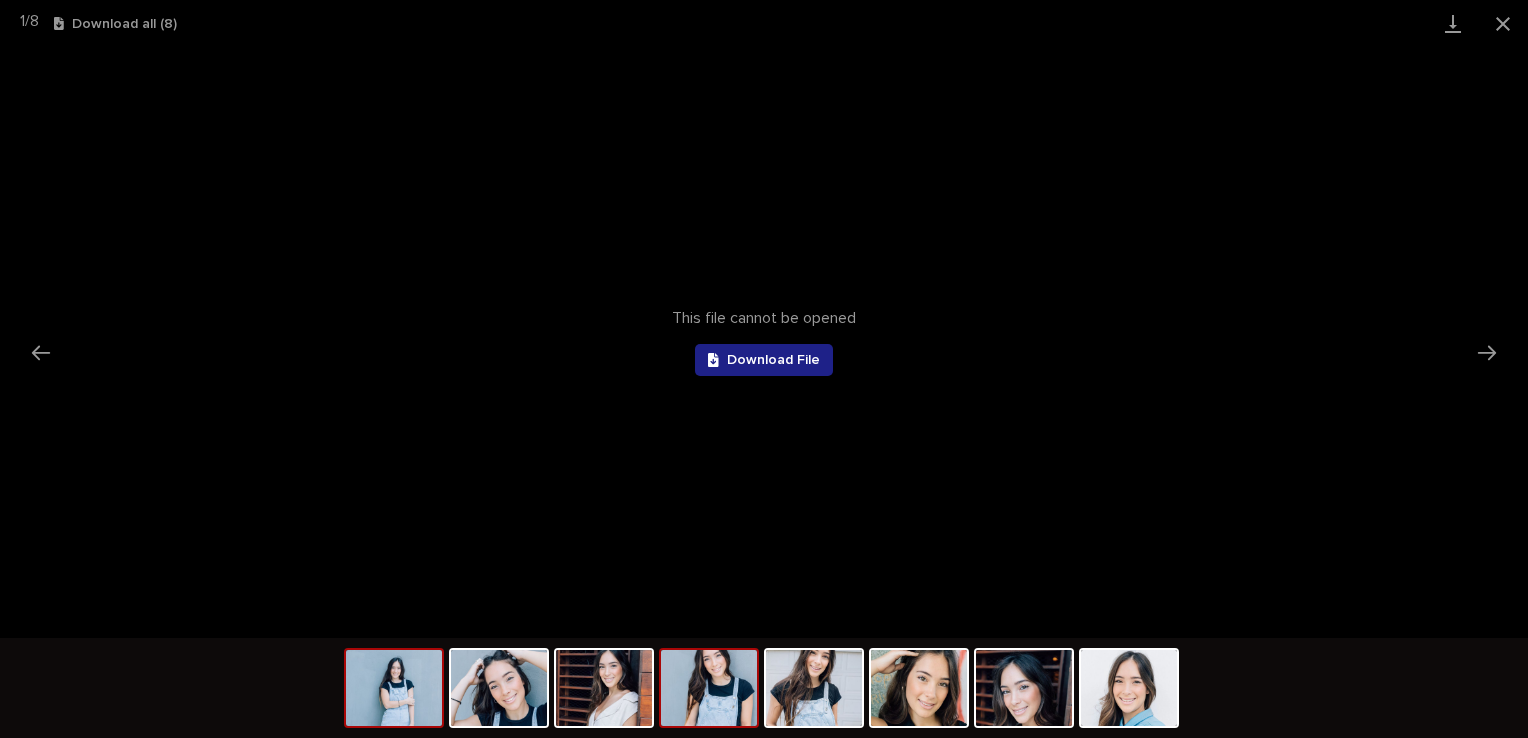 click at bounding box center (709, 688) 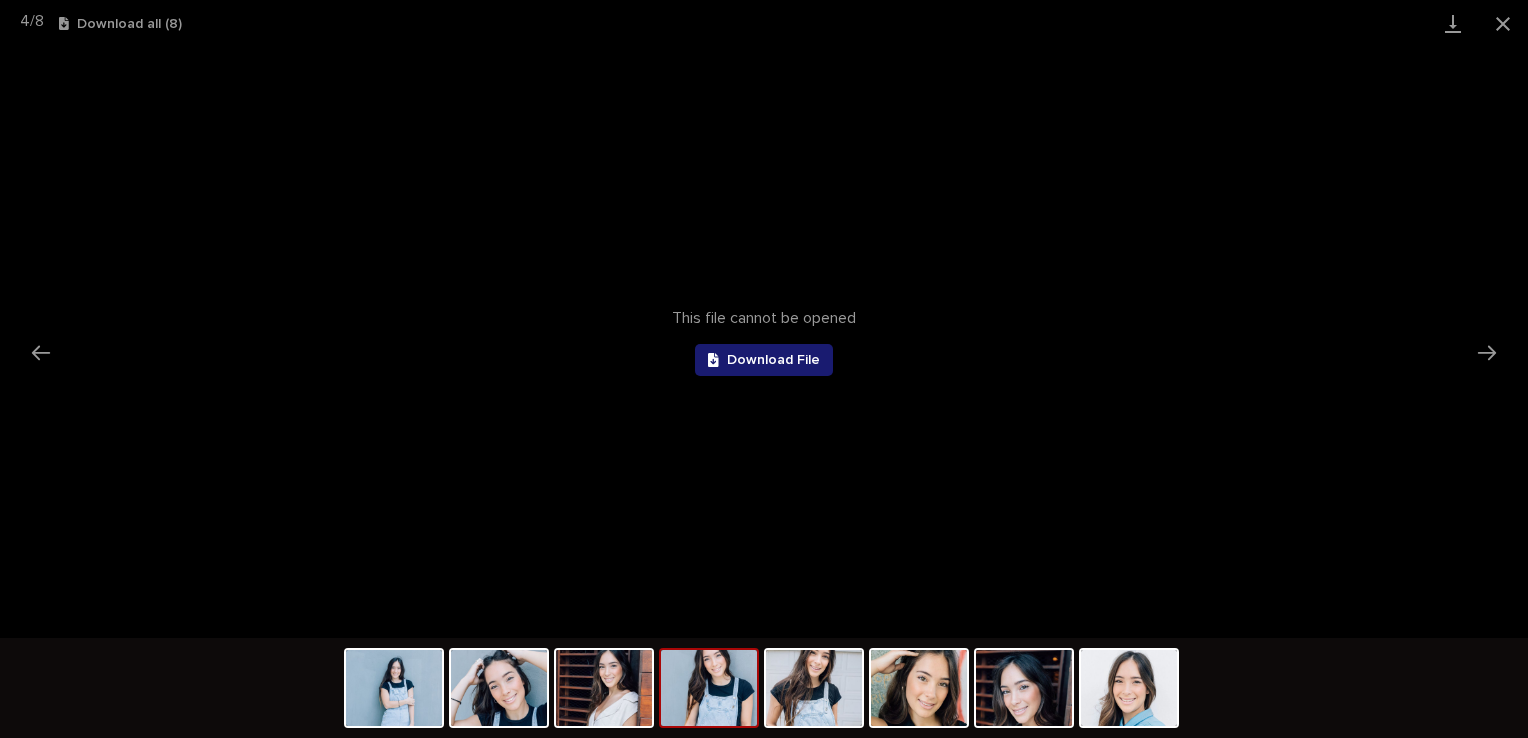scroll, scrollTop: 0, scrollLeft: 0, axis: both 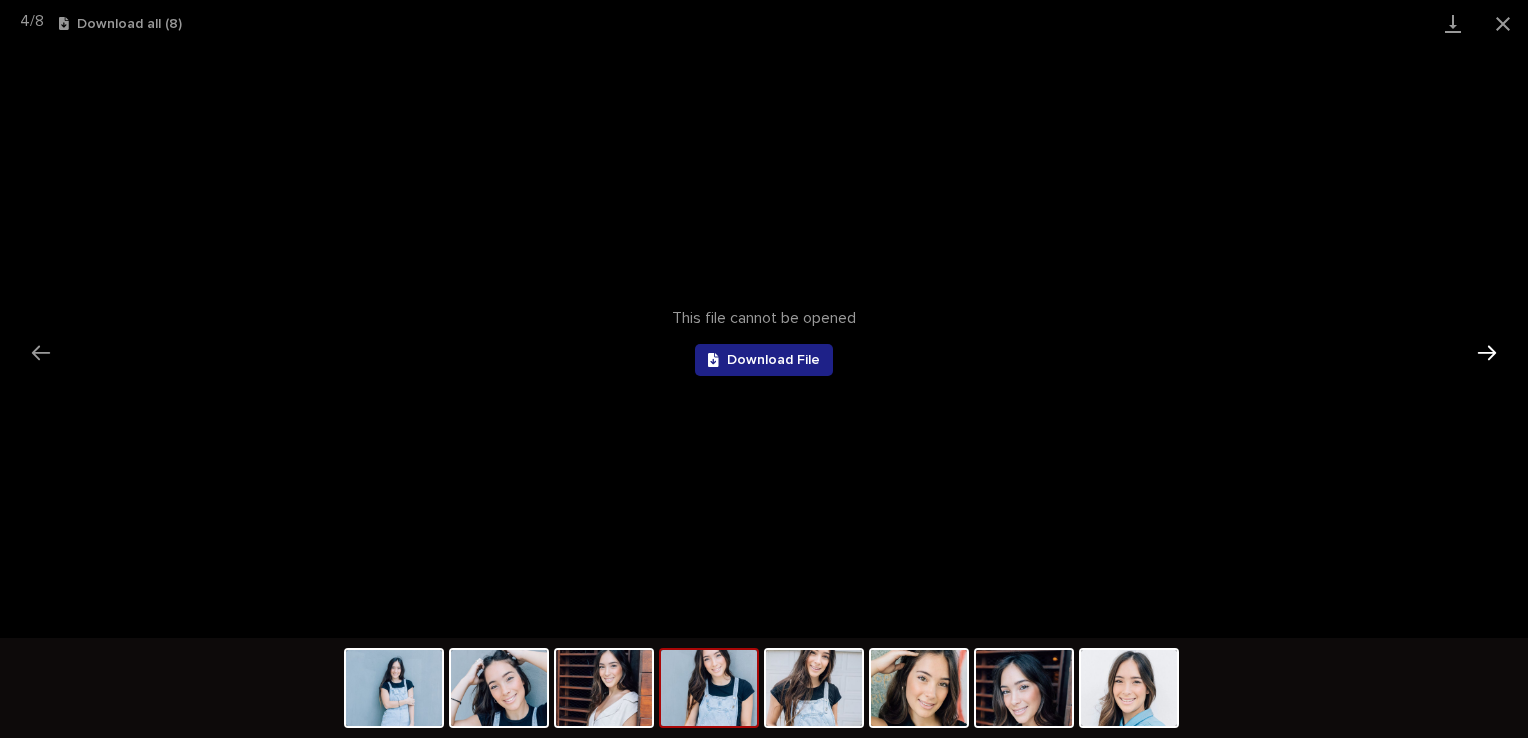 click at bounding box center (1487, 352) 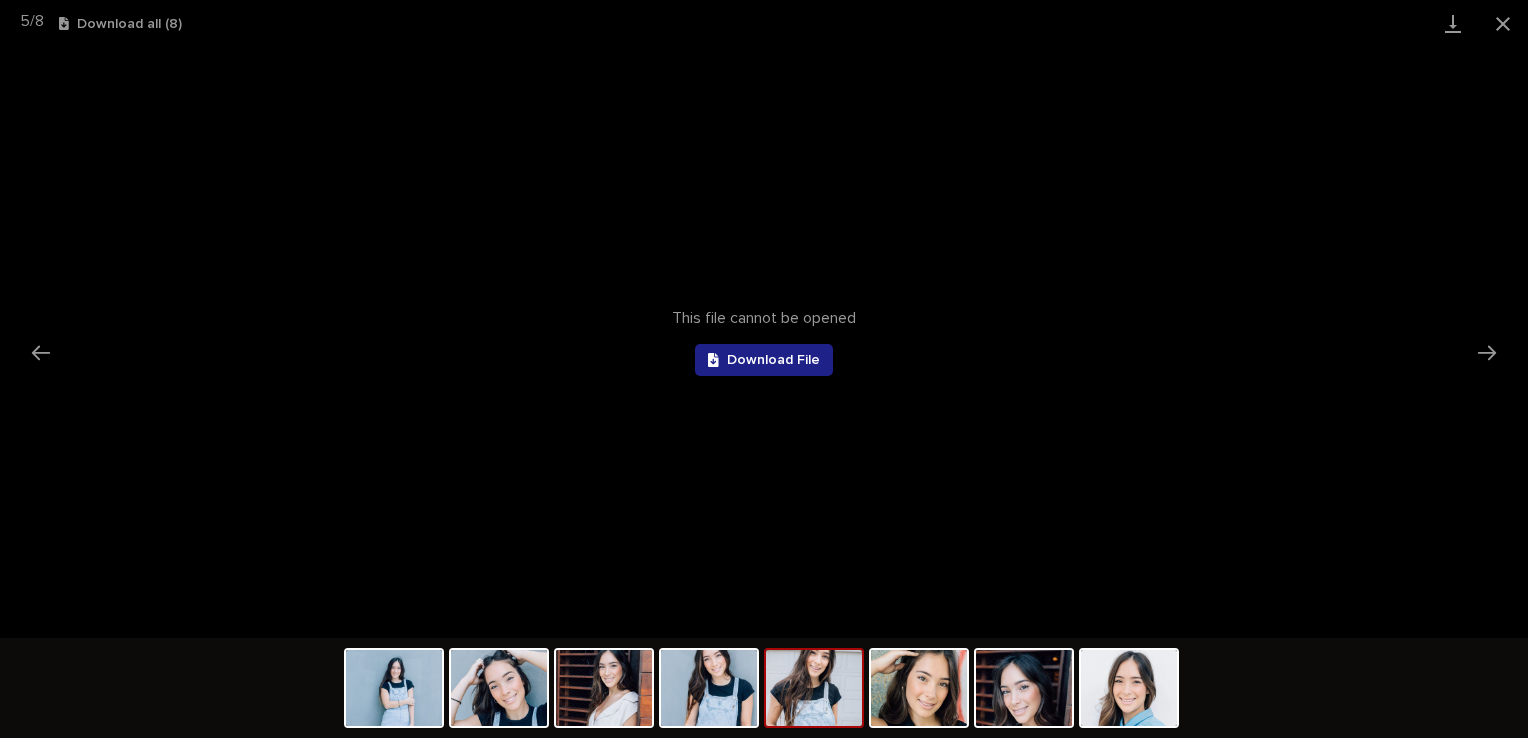 click on "5  /
8" at bounding box center [22, 23] 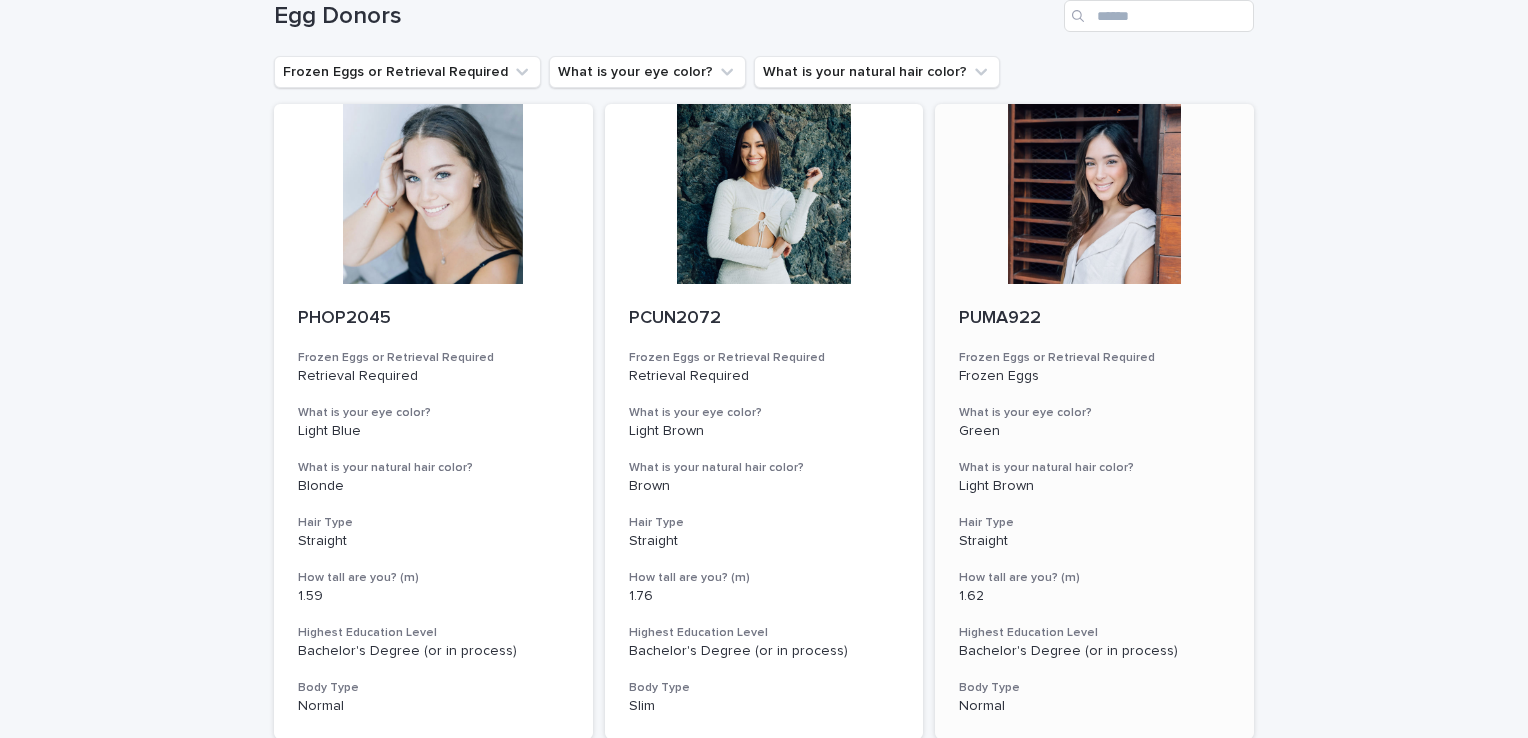scroll, scrollTop: 100, scrollLeft: 0, axis: vertical 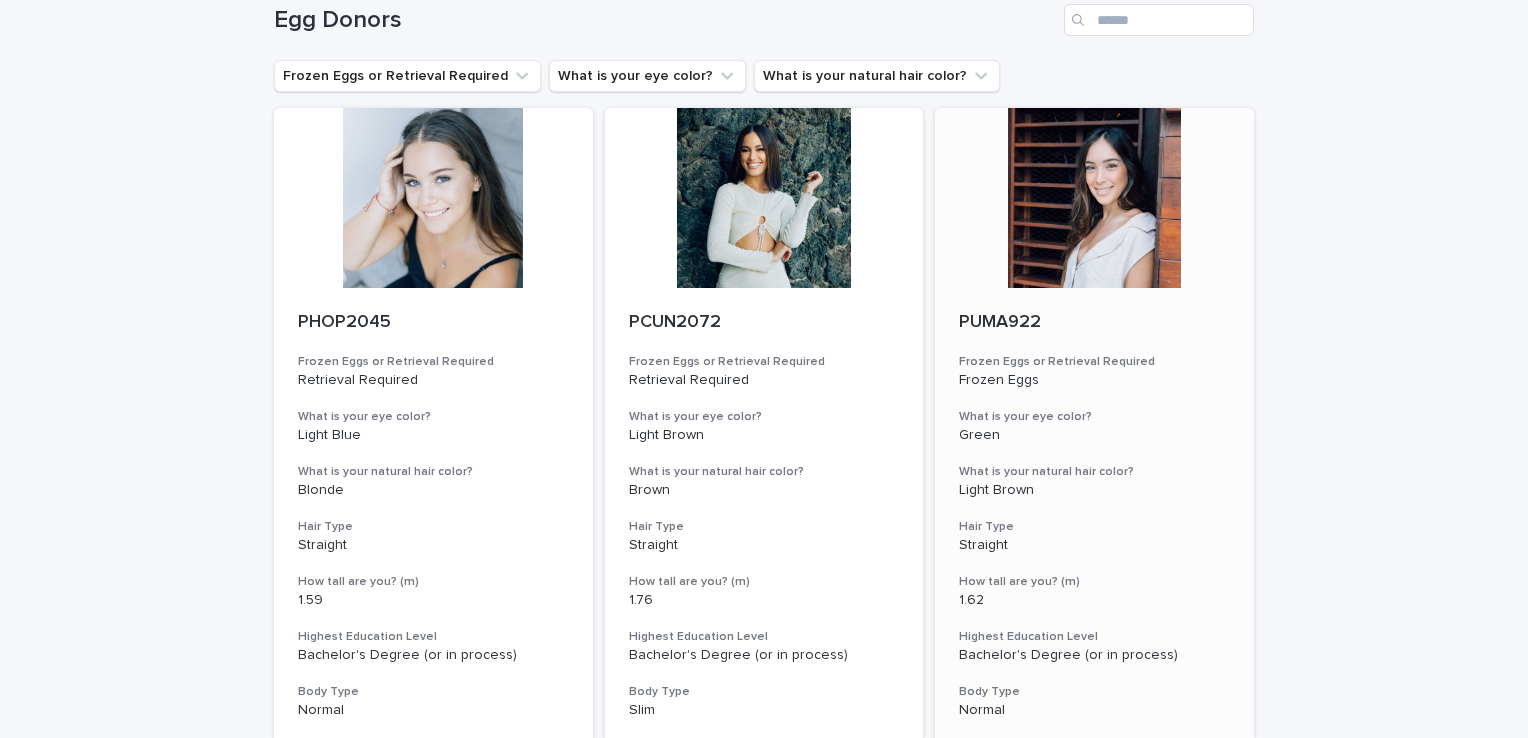click at bounding box center (1094, 198) 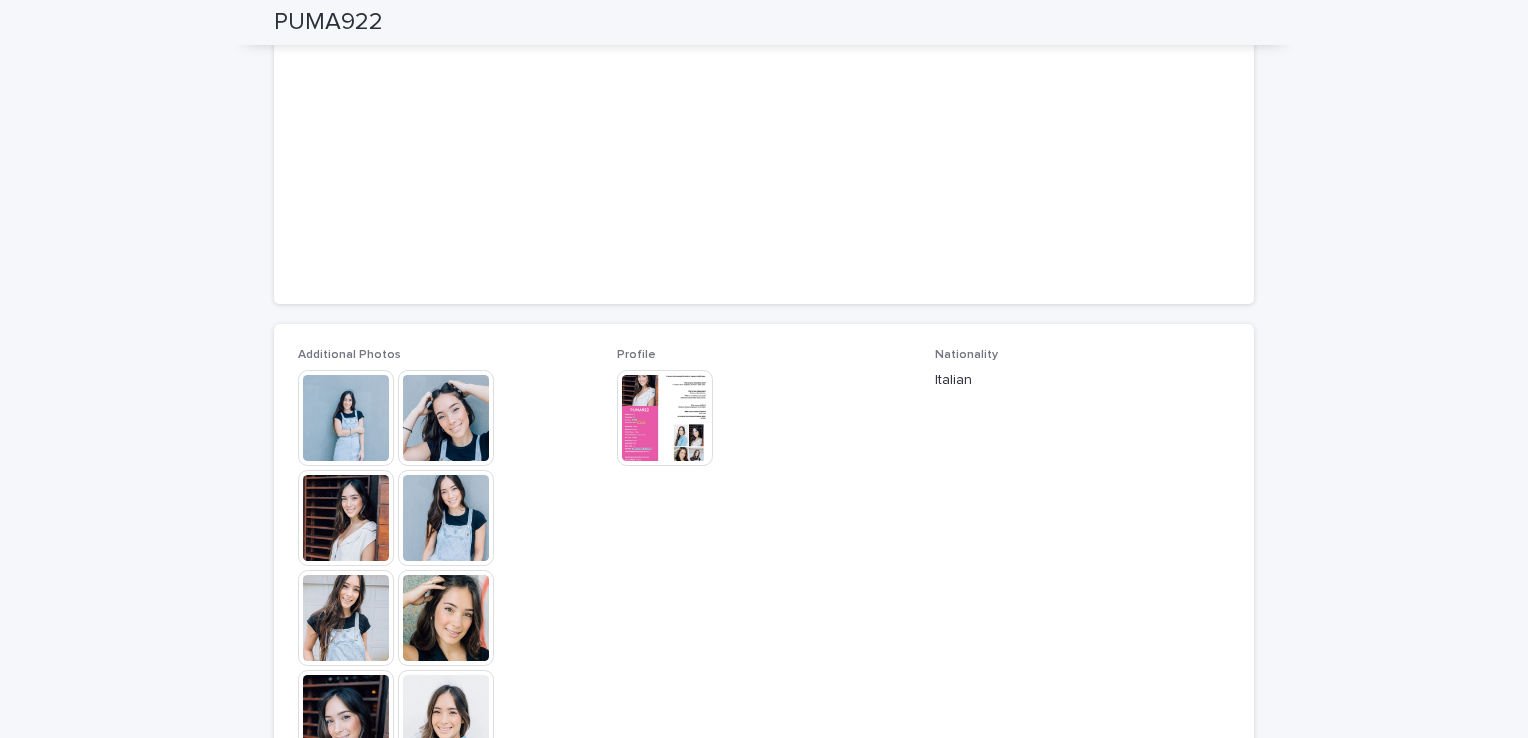 scroll, scrollTop: 500, scrollLeft: 0, axis: vertical 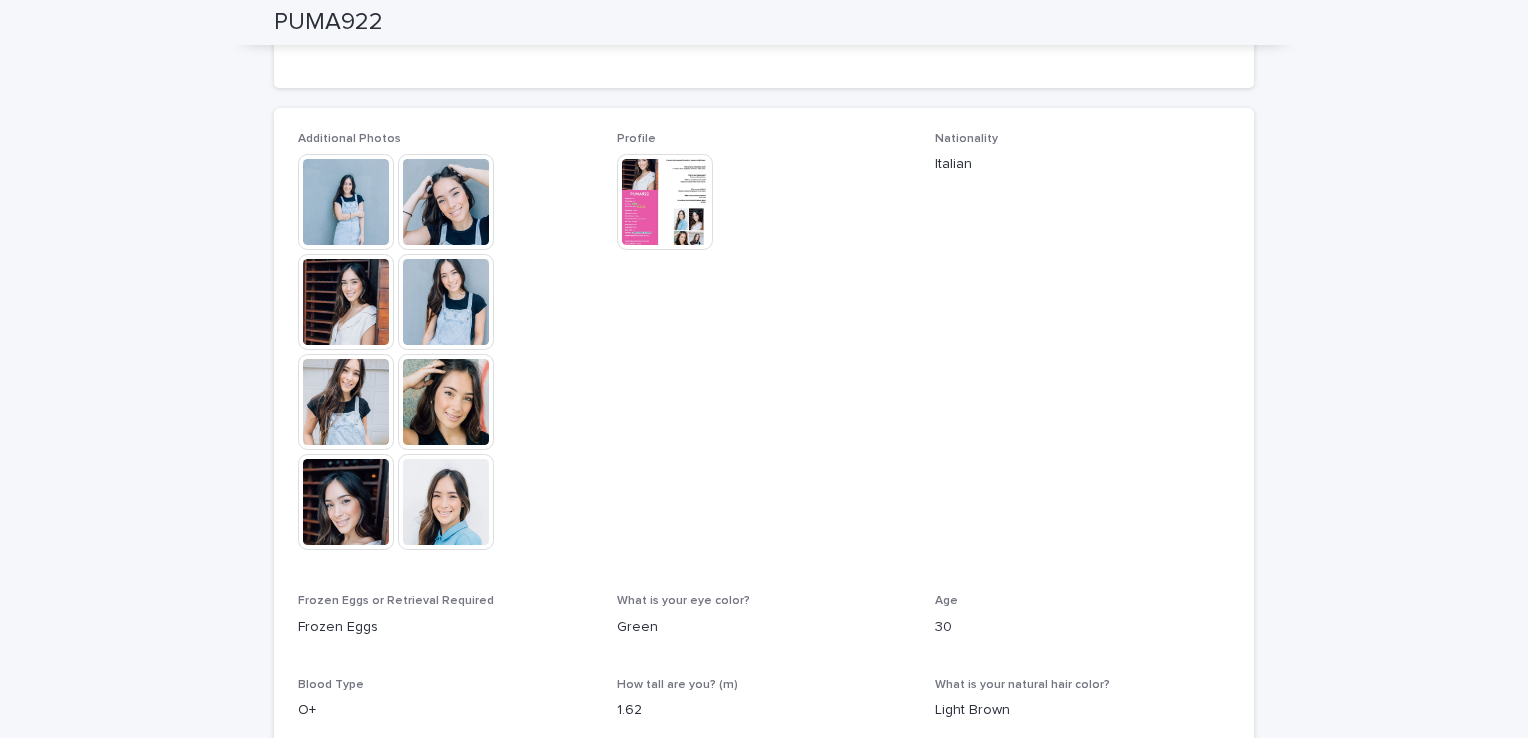 click at bounding box center [346, 302] 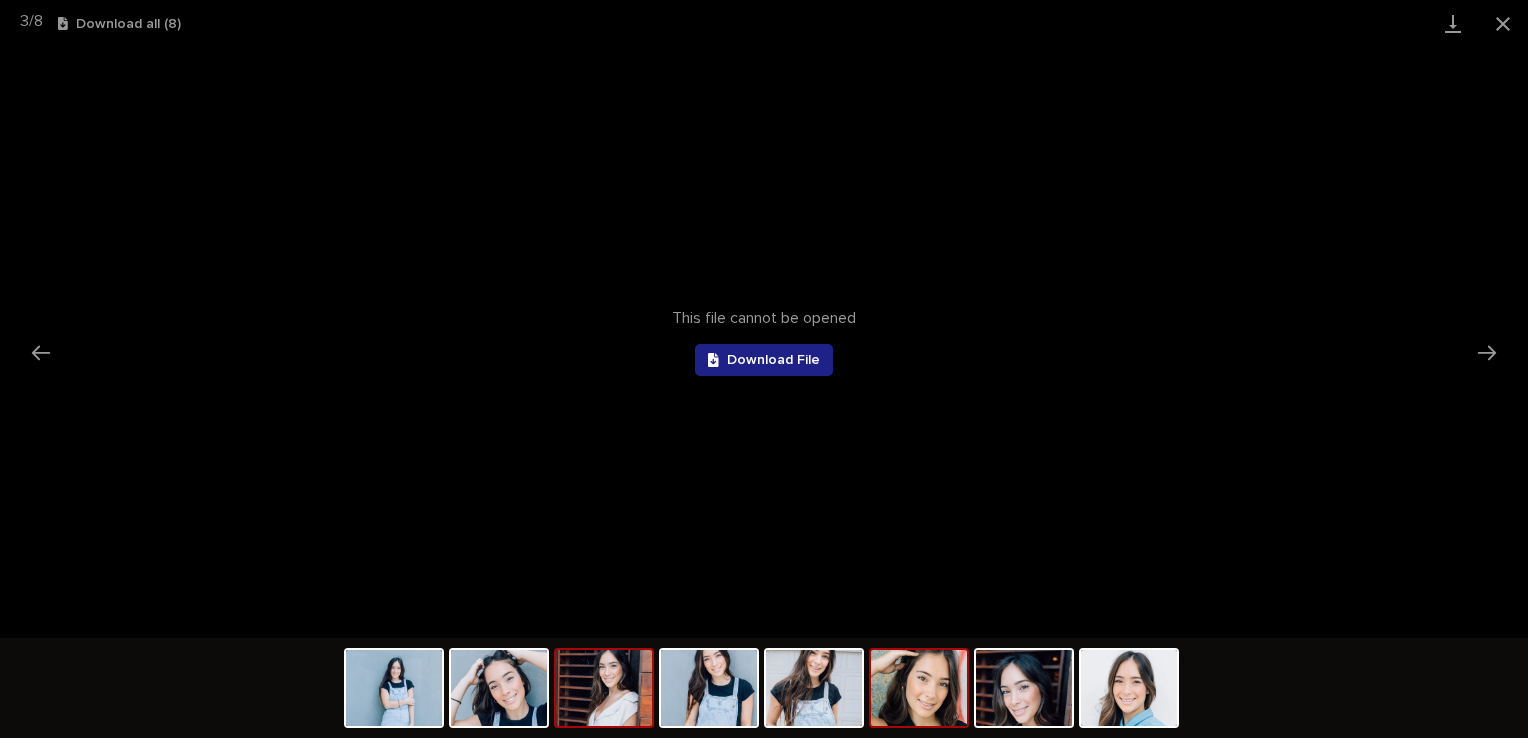 click at bounding box center (919, 688) 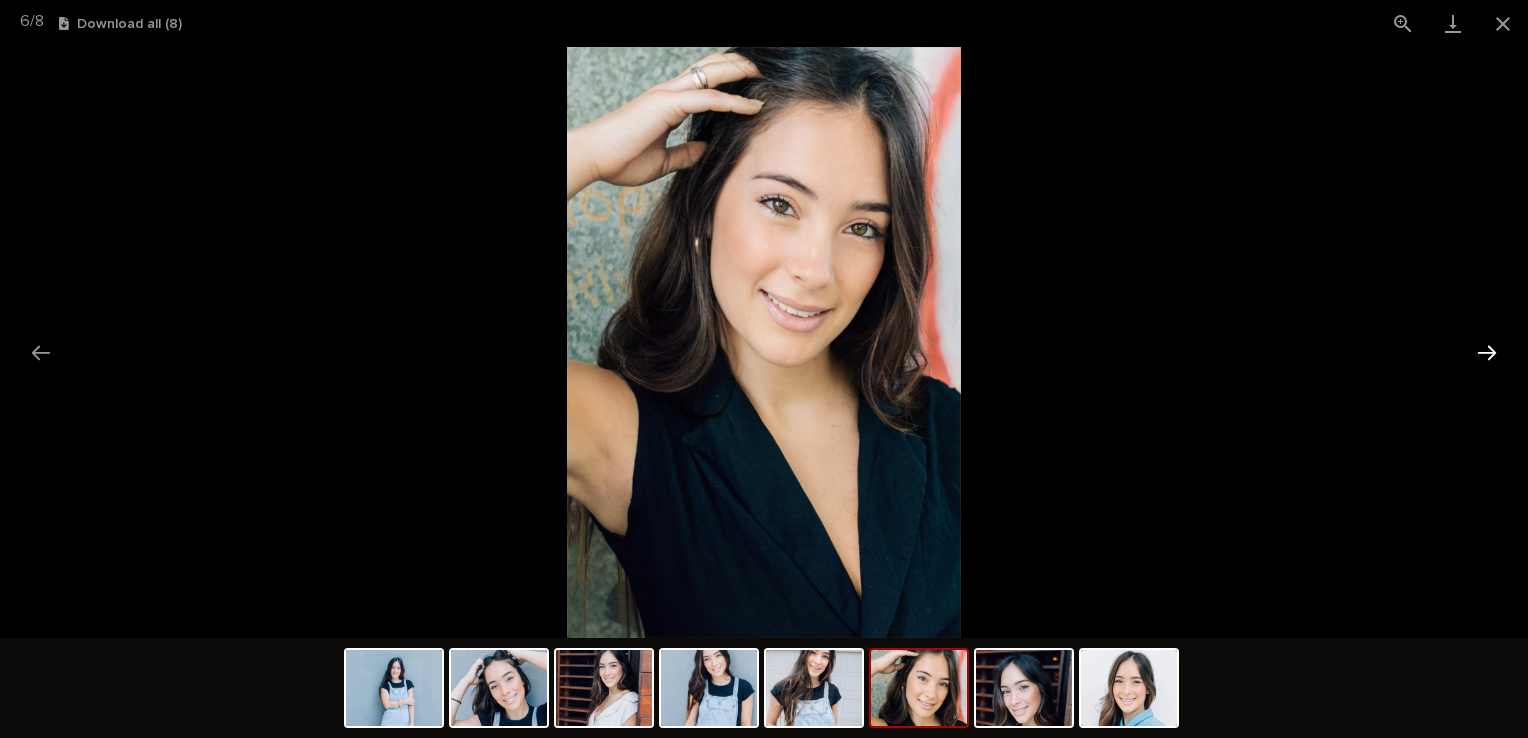 click at bounding box center (1487, 352) 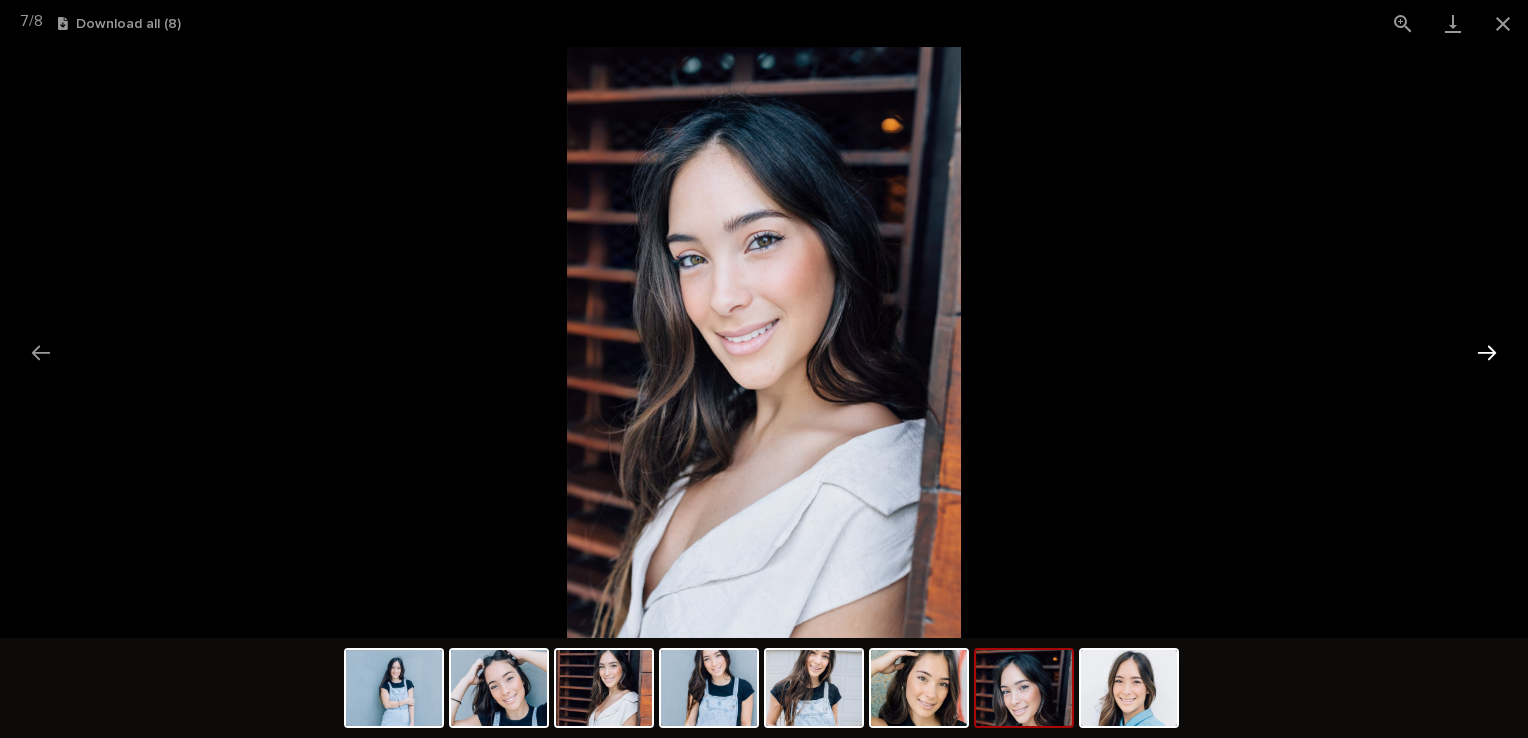 click at bounding box center (1487, 352) 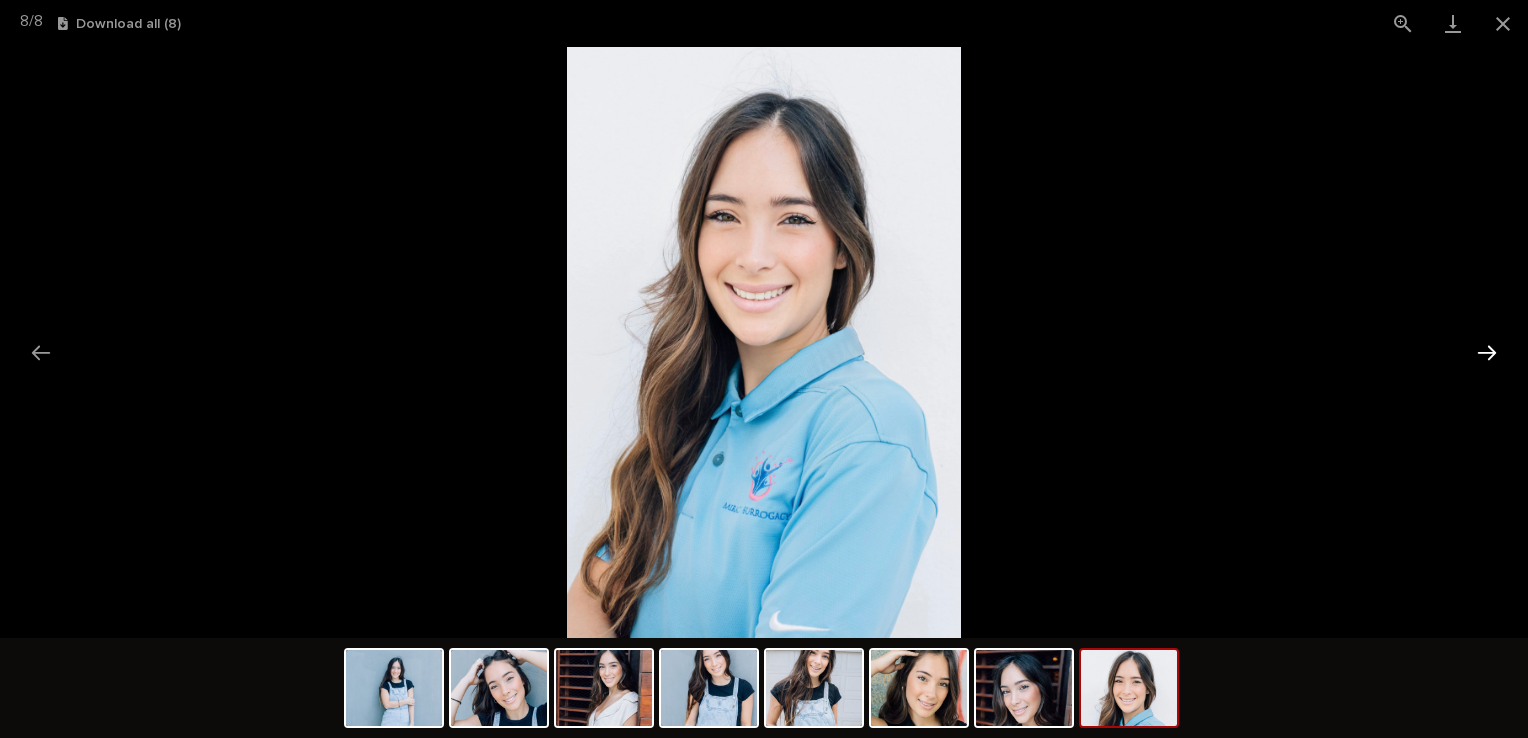 click at bounding box center [1487, 352] 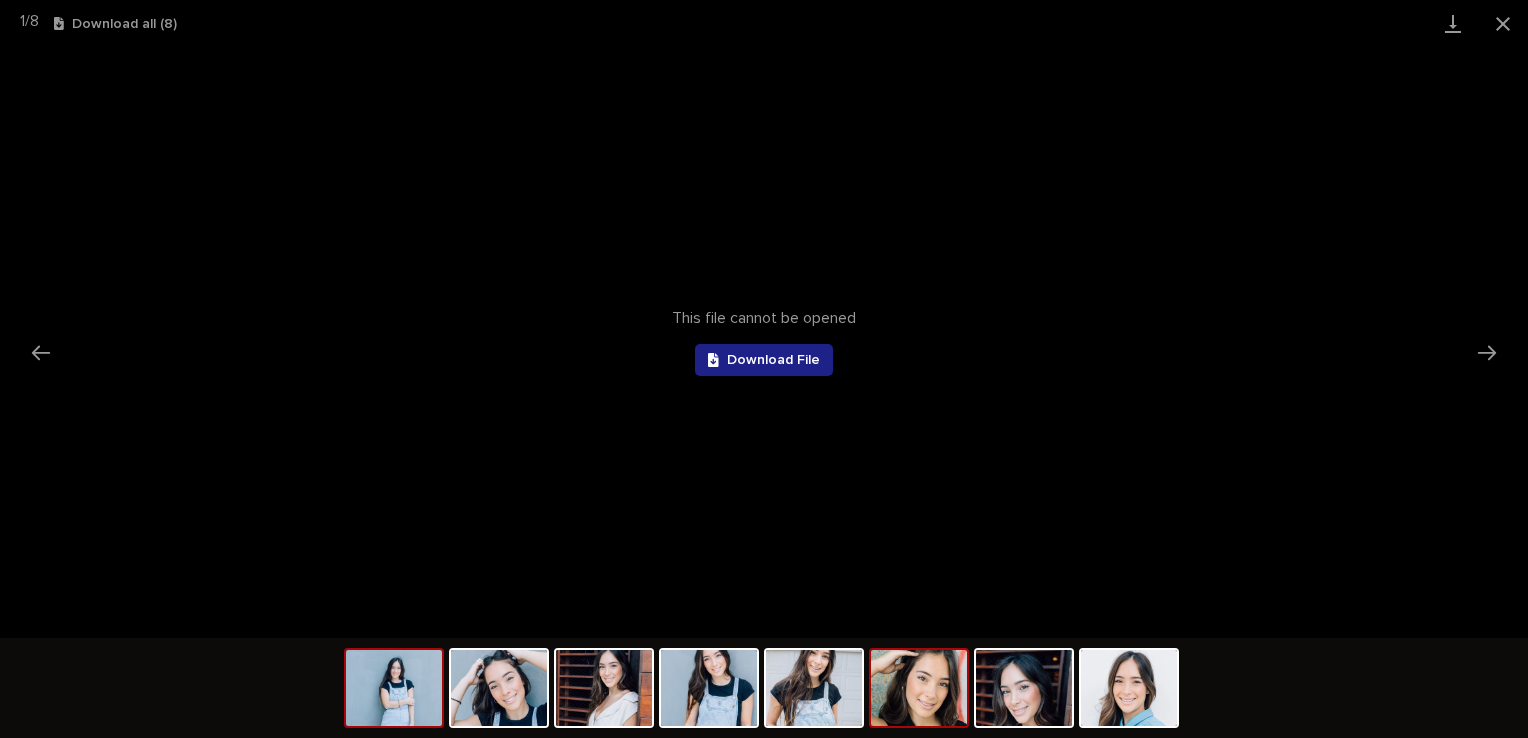 click at bounding box center [919, 688] 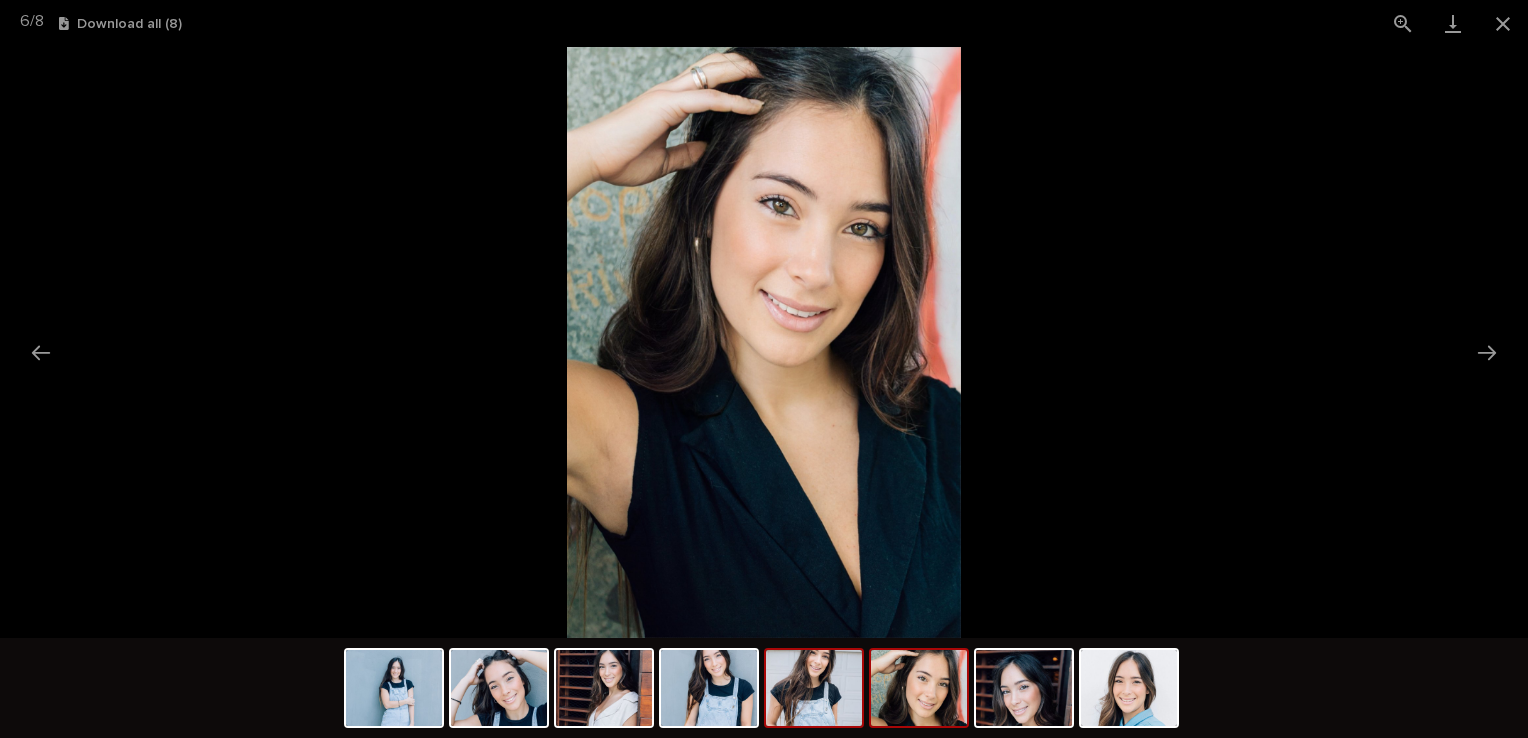 click at bounding box center (814, 688) 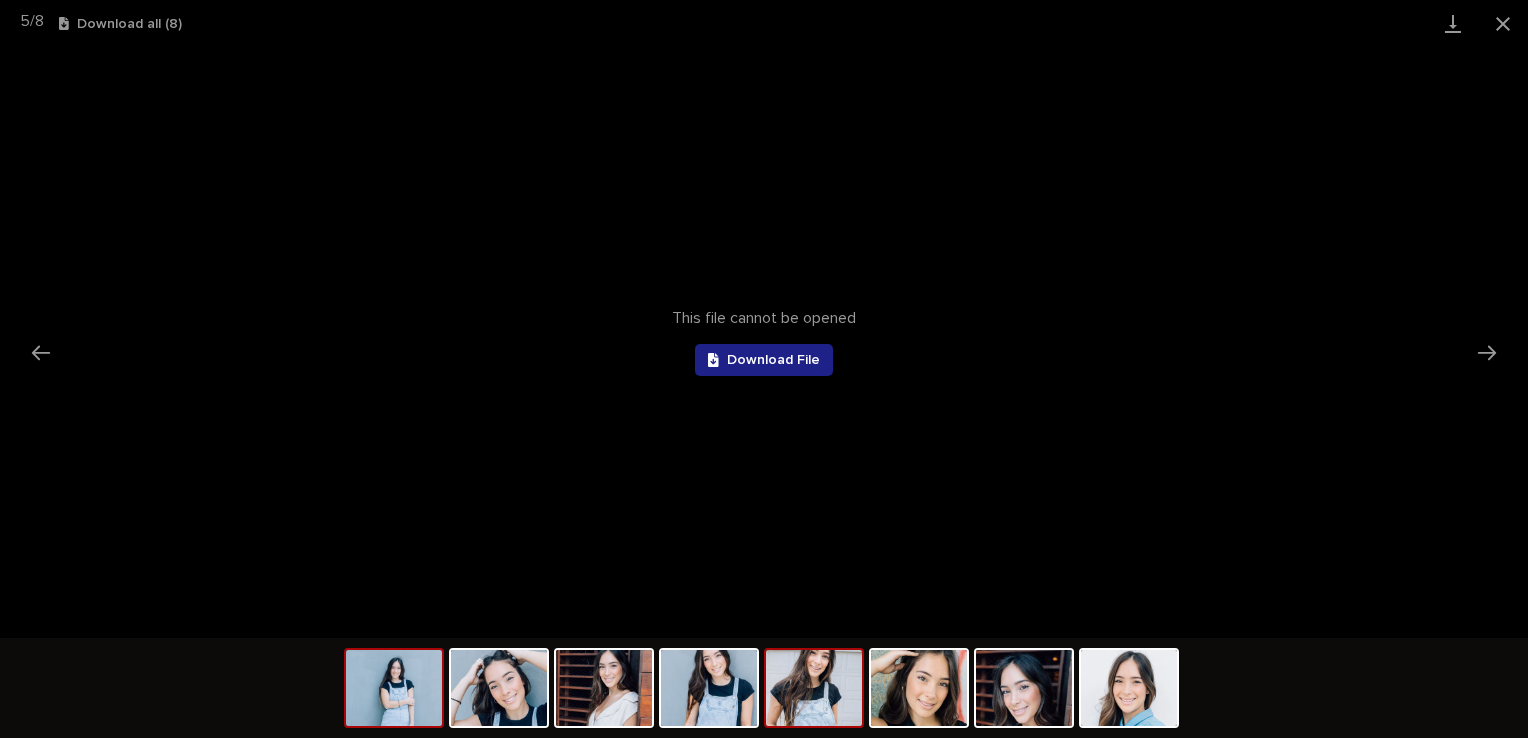 click at bounding box center (394, 688) 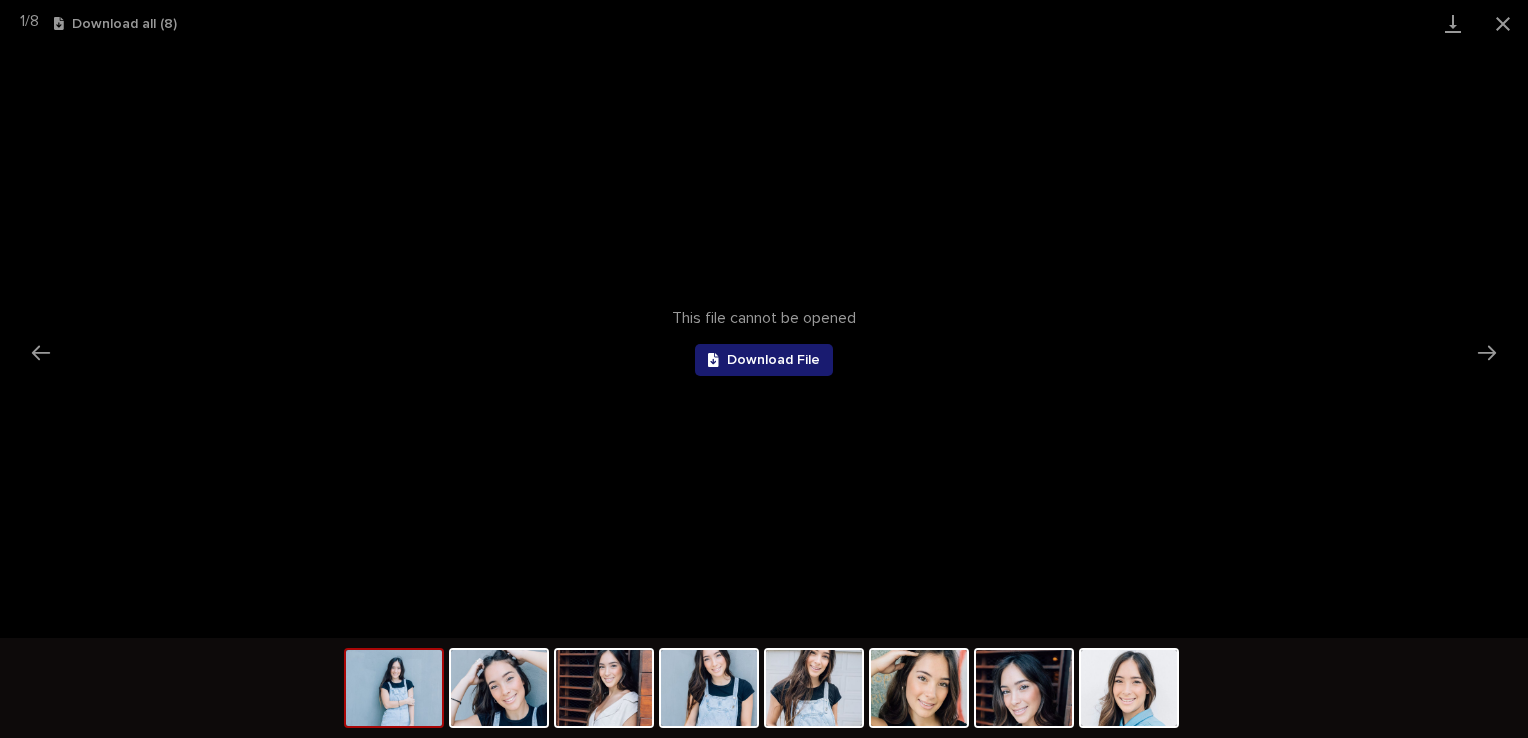scroll, scrollTop: 0, scrollLeft: 0, axis: both 